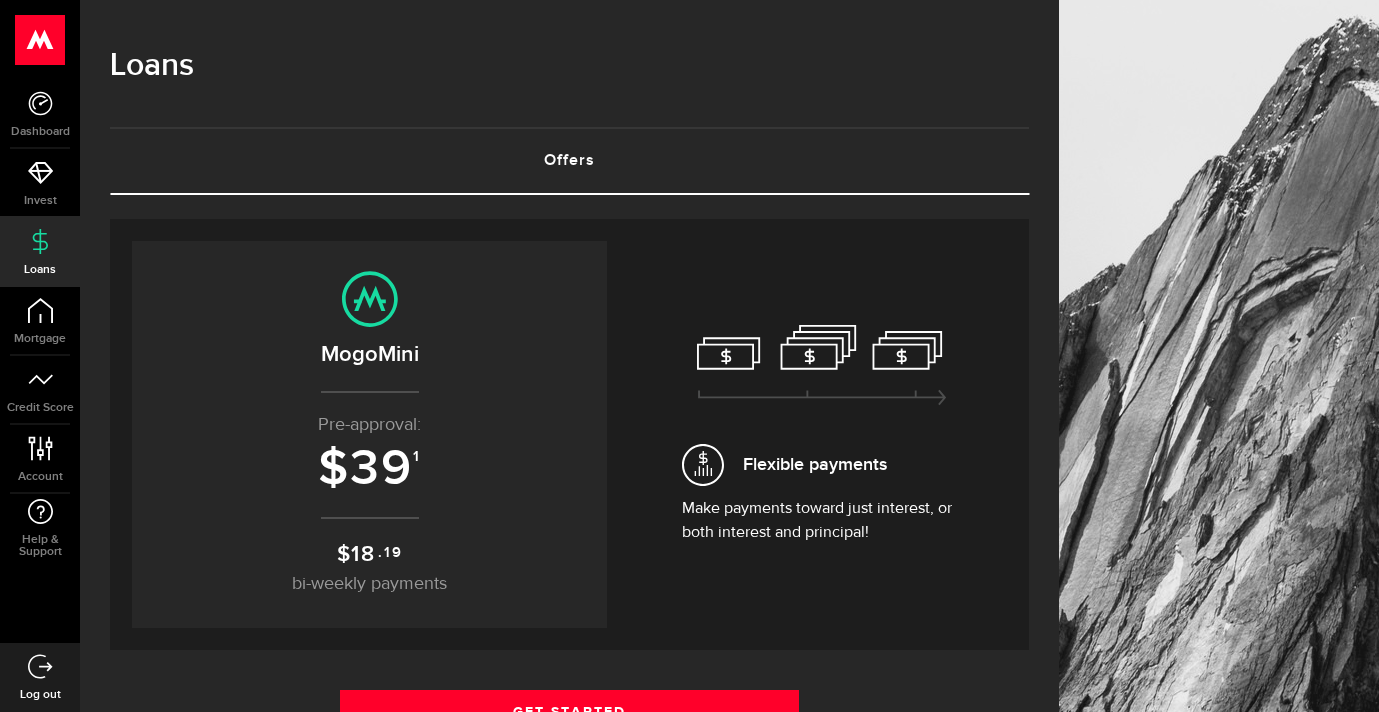 scroll, scrollTop: 0, scrollLeft: 0, axis: both 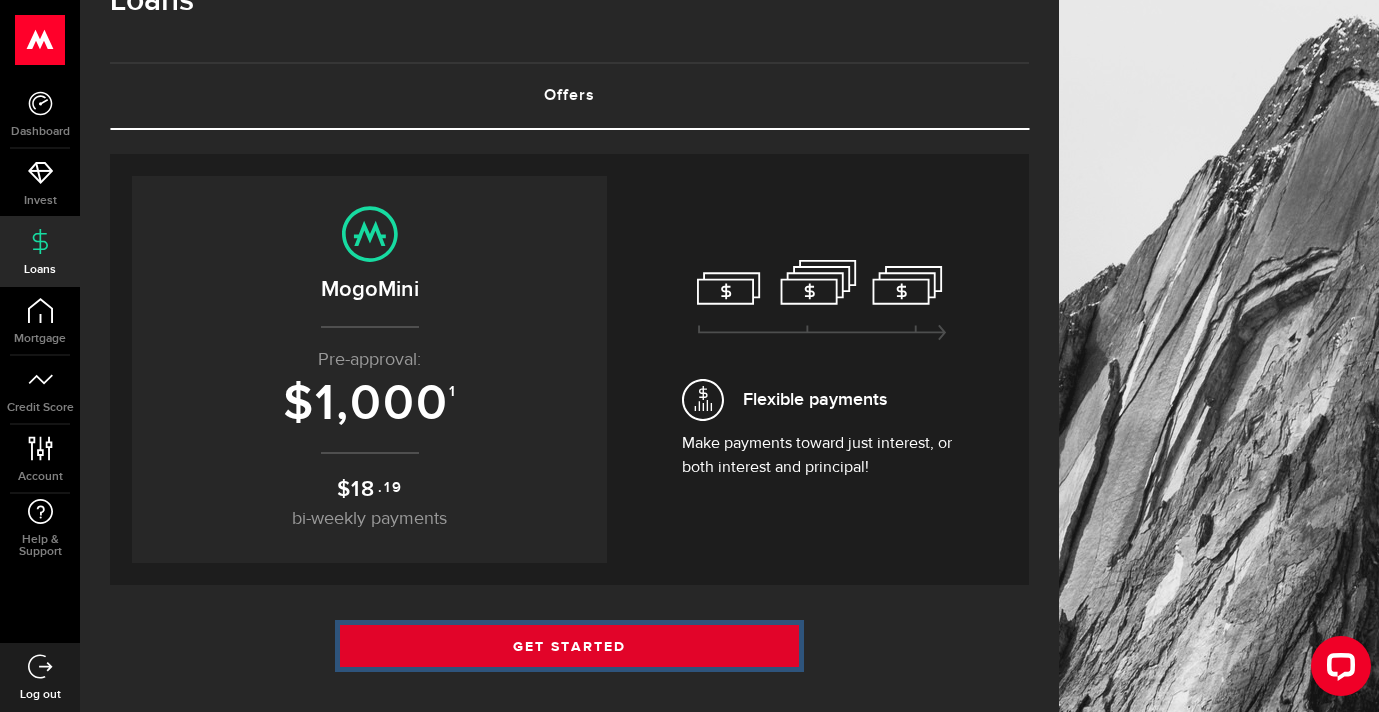 click on "Get Started" at bounding box center [570, 646] 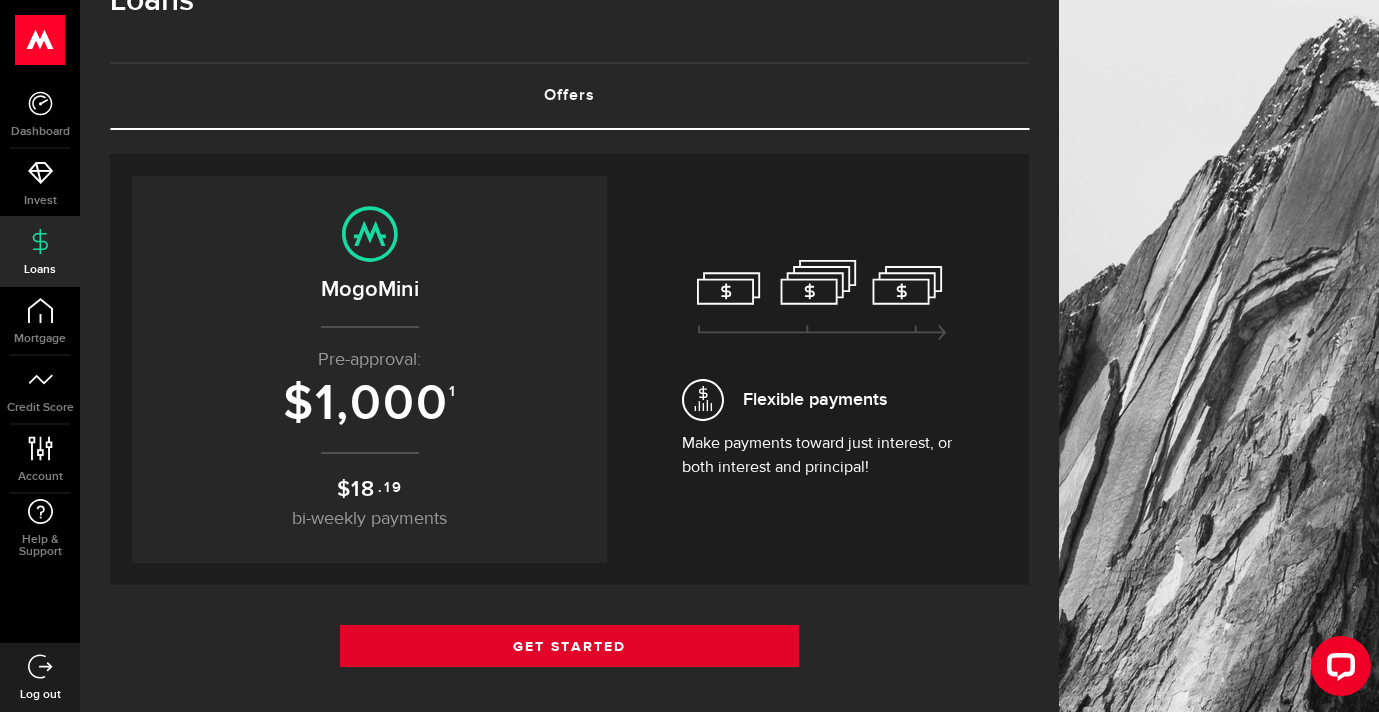 scroll, scrollTop: 0, scrollLeft: 0, axis: both 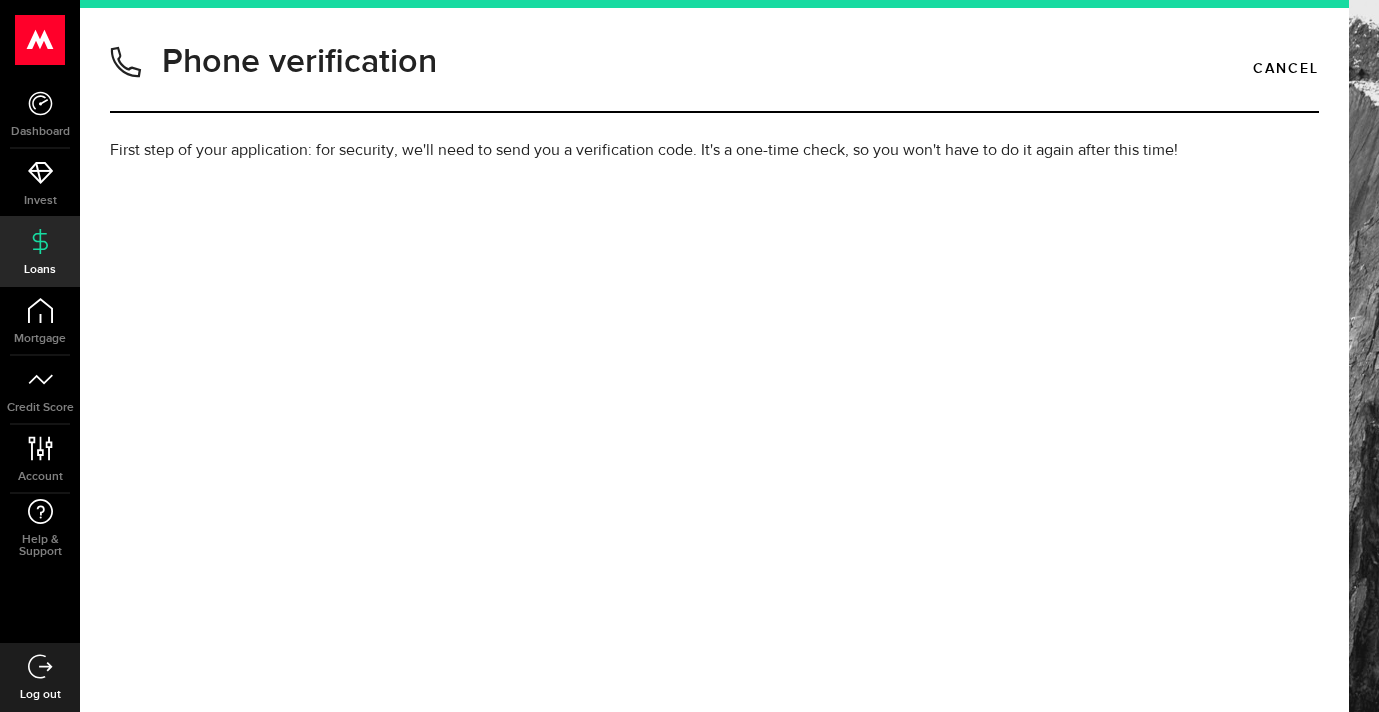 type on "4167096589" 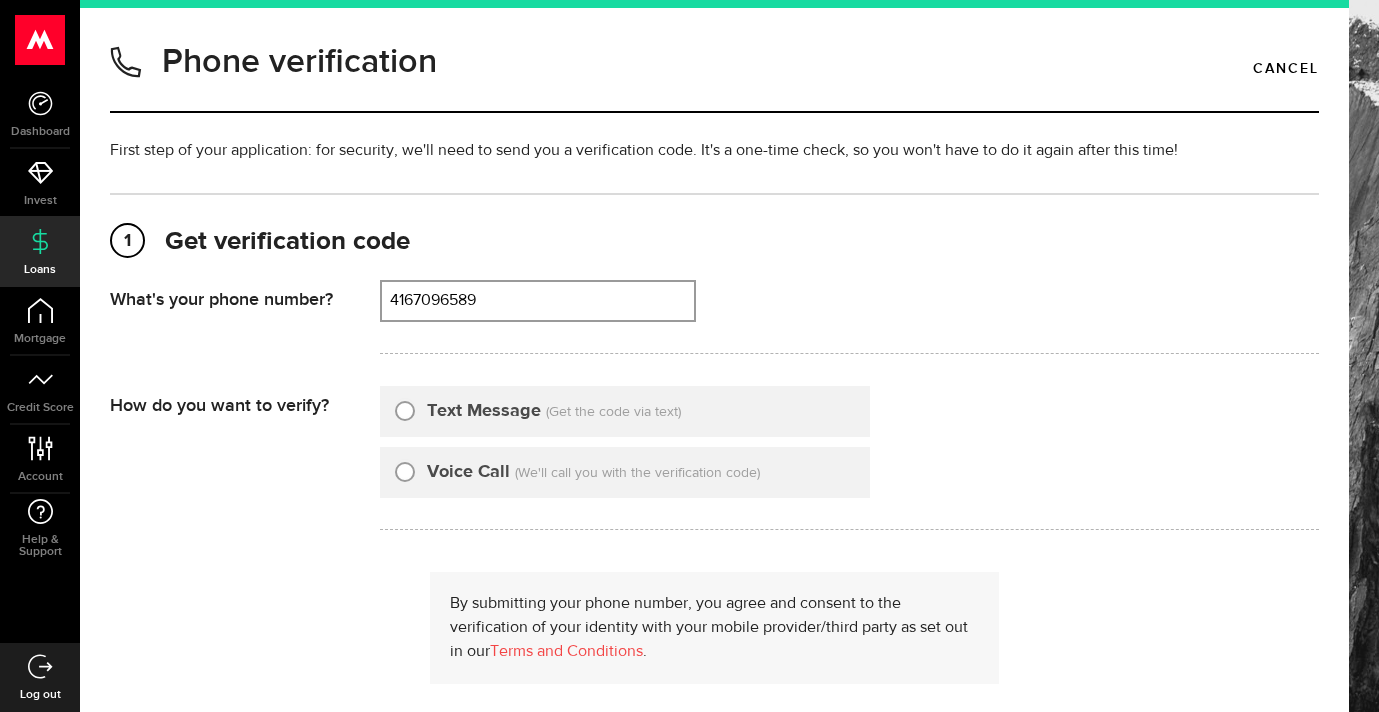 click on "Text Message" at bounding box center [405, 408] 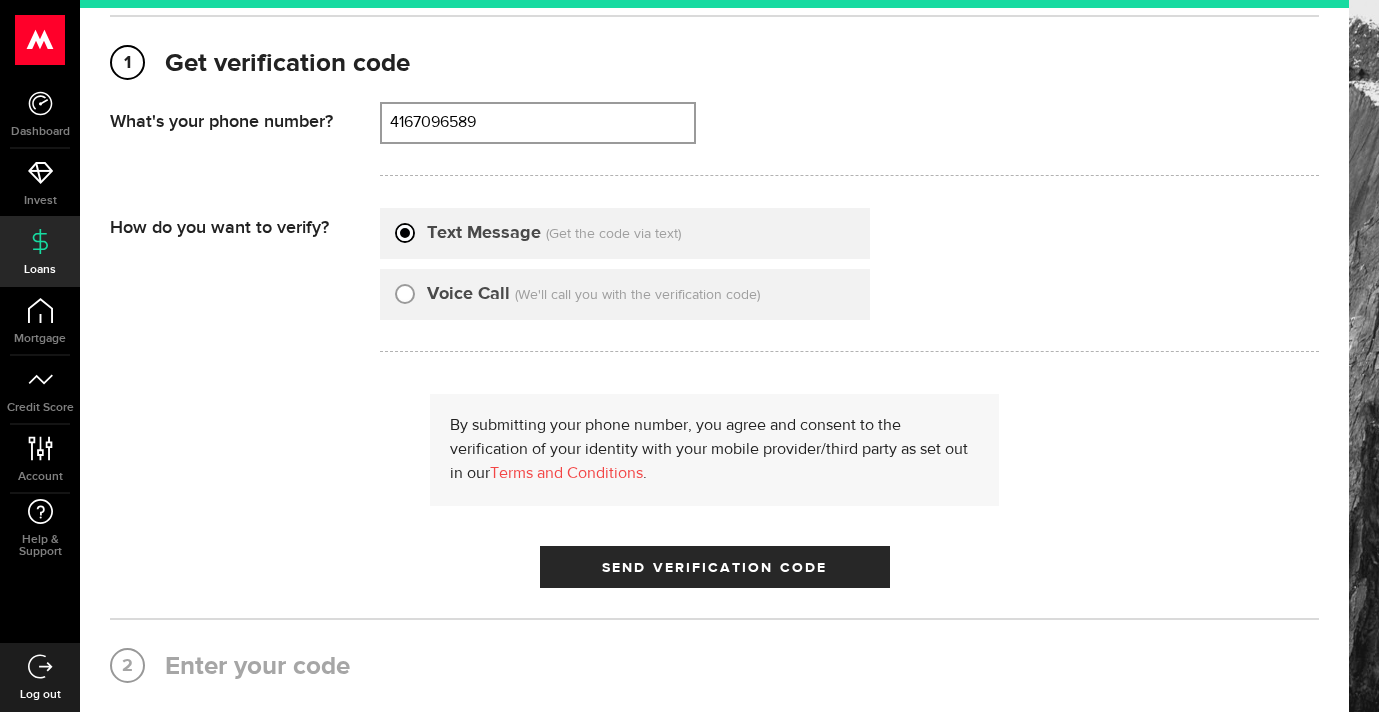 scroll, scrollTop: 184, scrollLeft: 0, axis: vertical 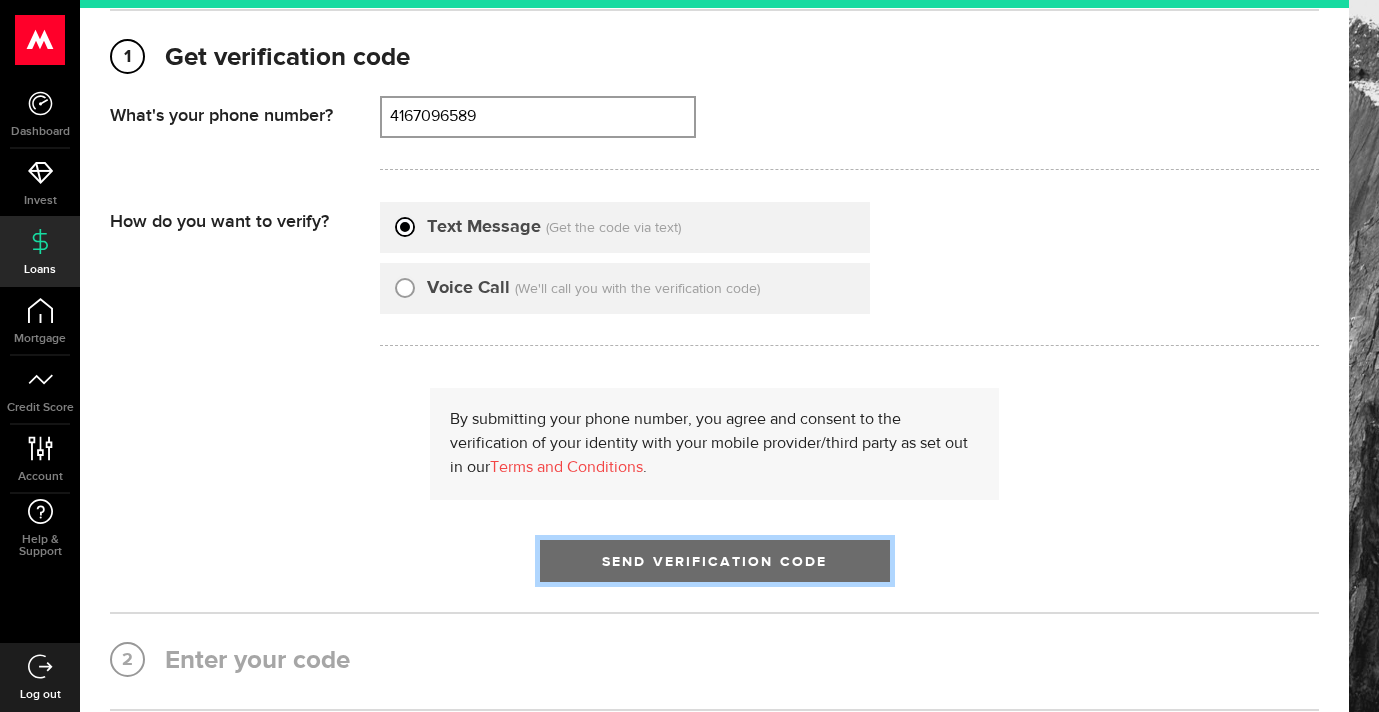 click on "Send Verification Code" at bounding box center (715, 561) 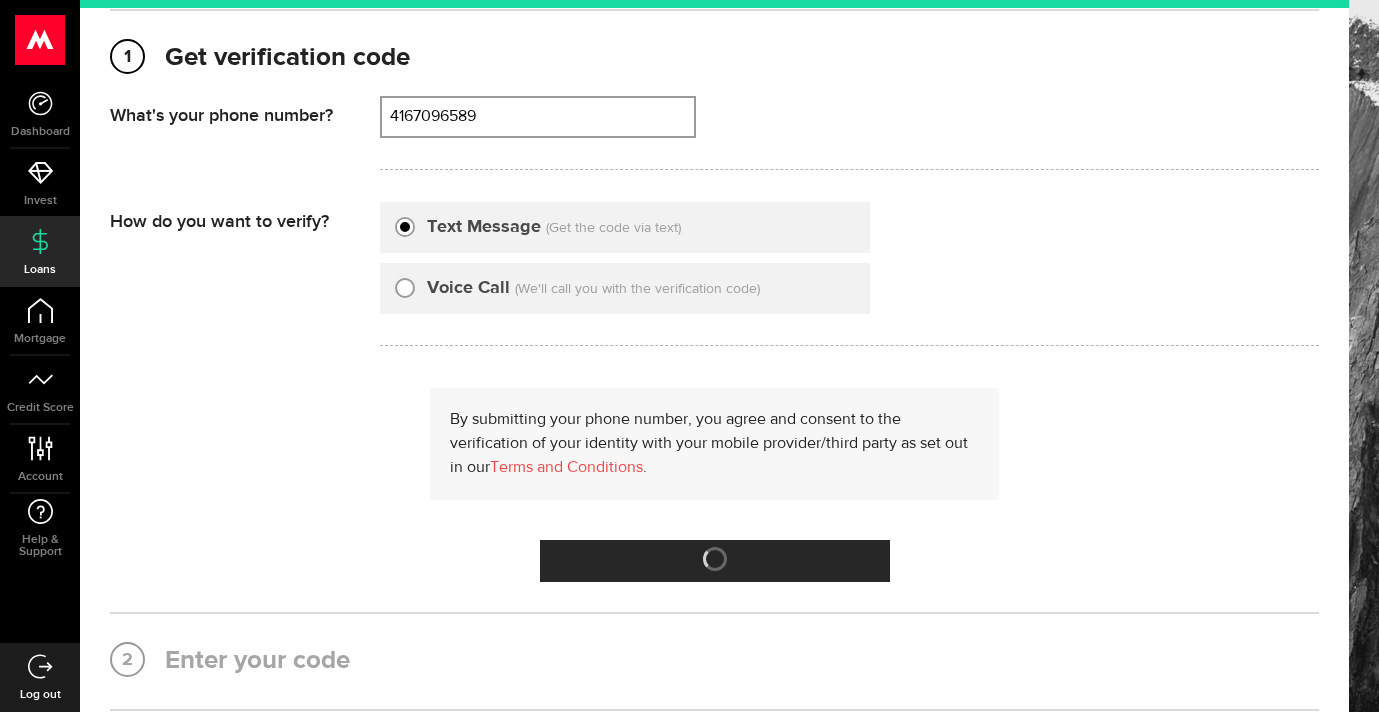 scroll, scrollTop: 0, scrollLeft: 0, axis: both 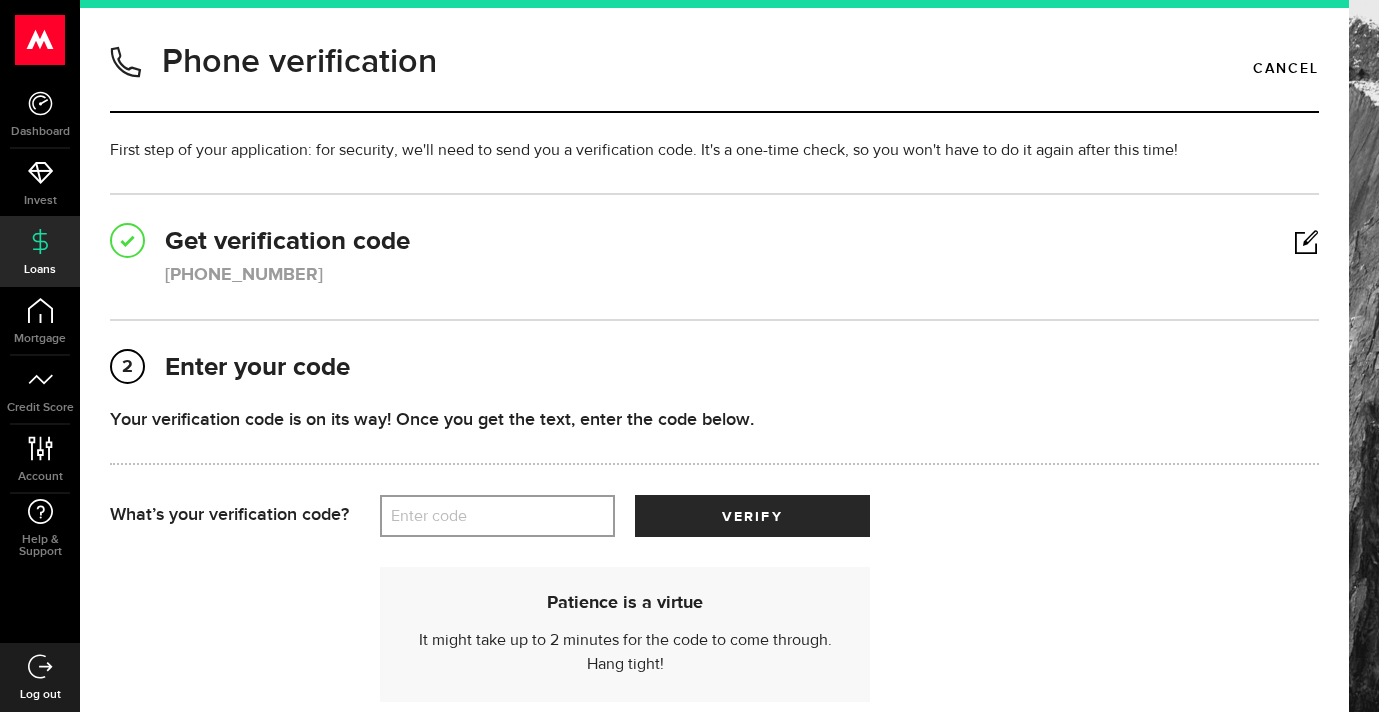click on "Enter code" at bounding box center (497, 516) 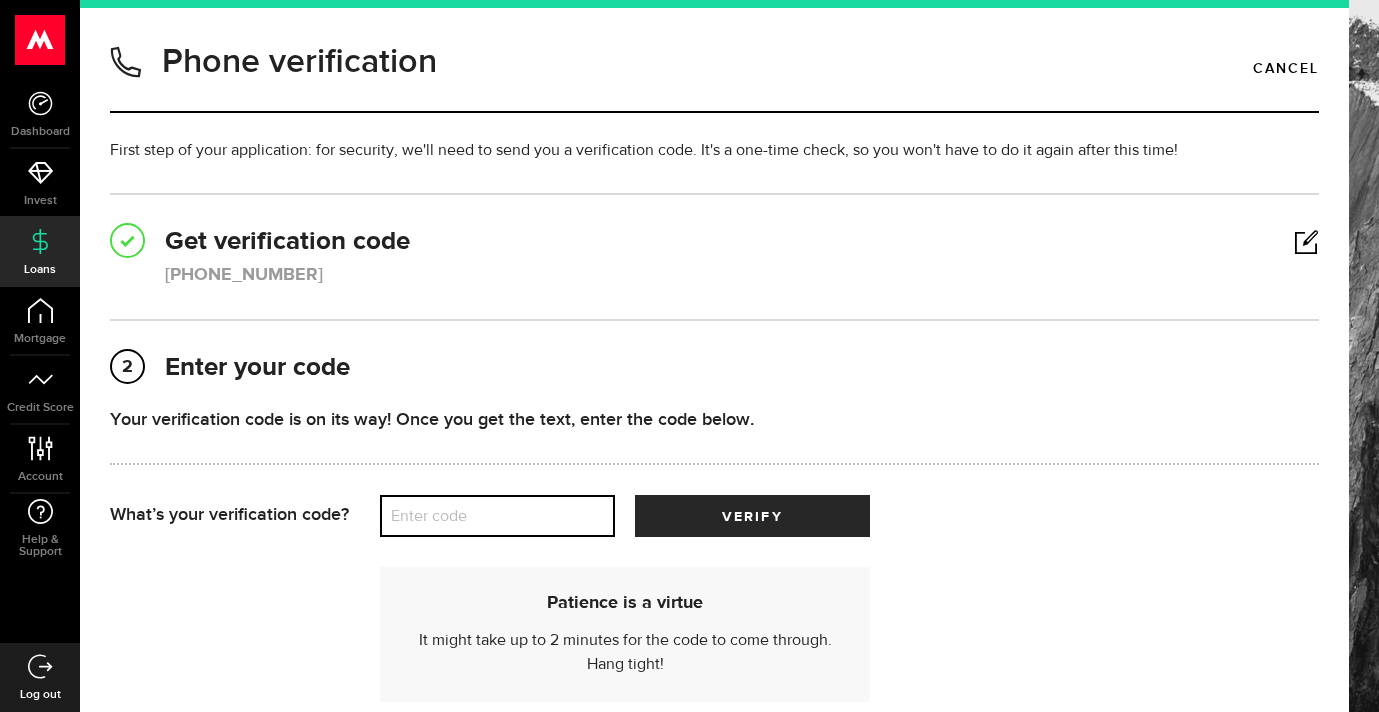 click on "Enter code" at bounding box center (497, 516) 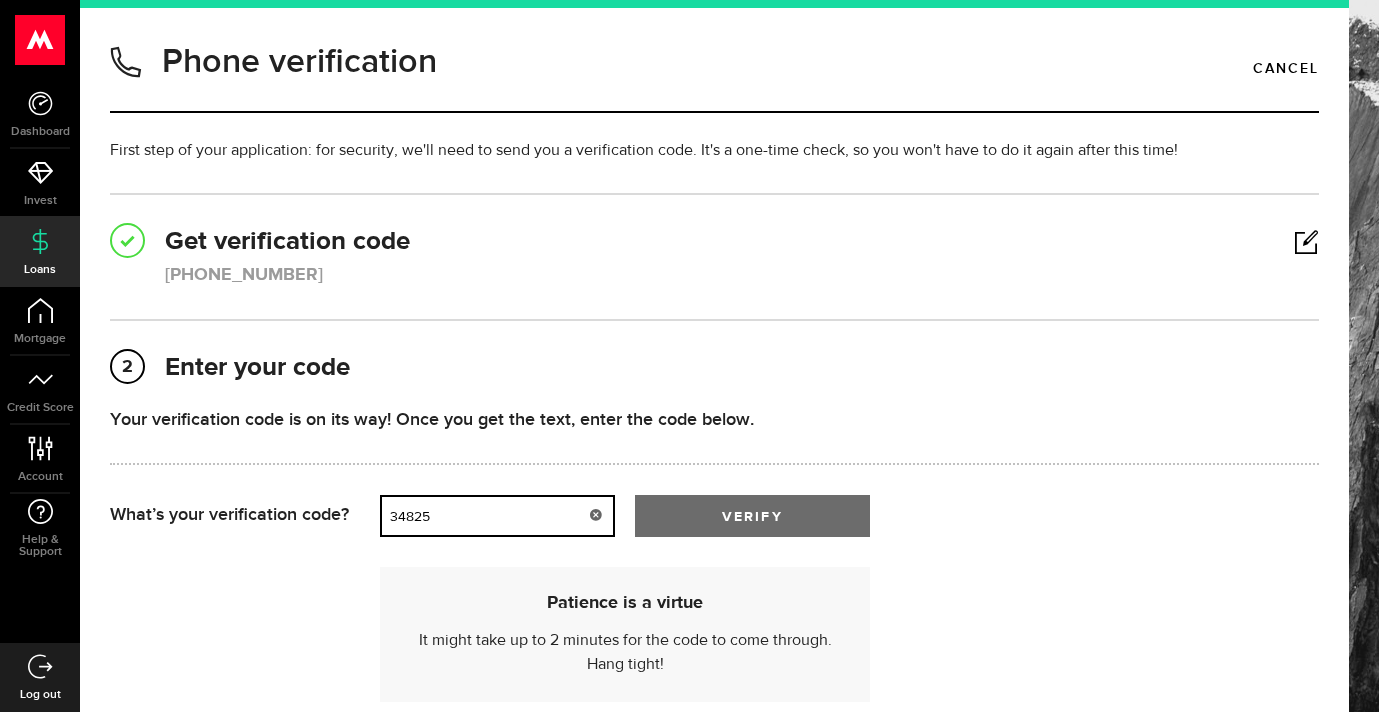 type on "34825" 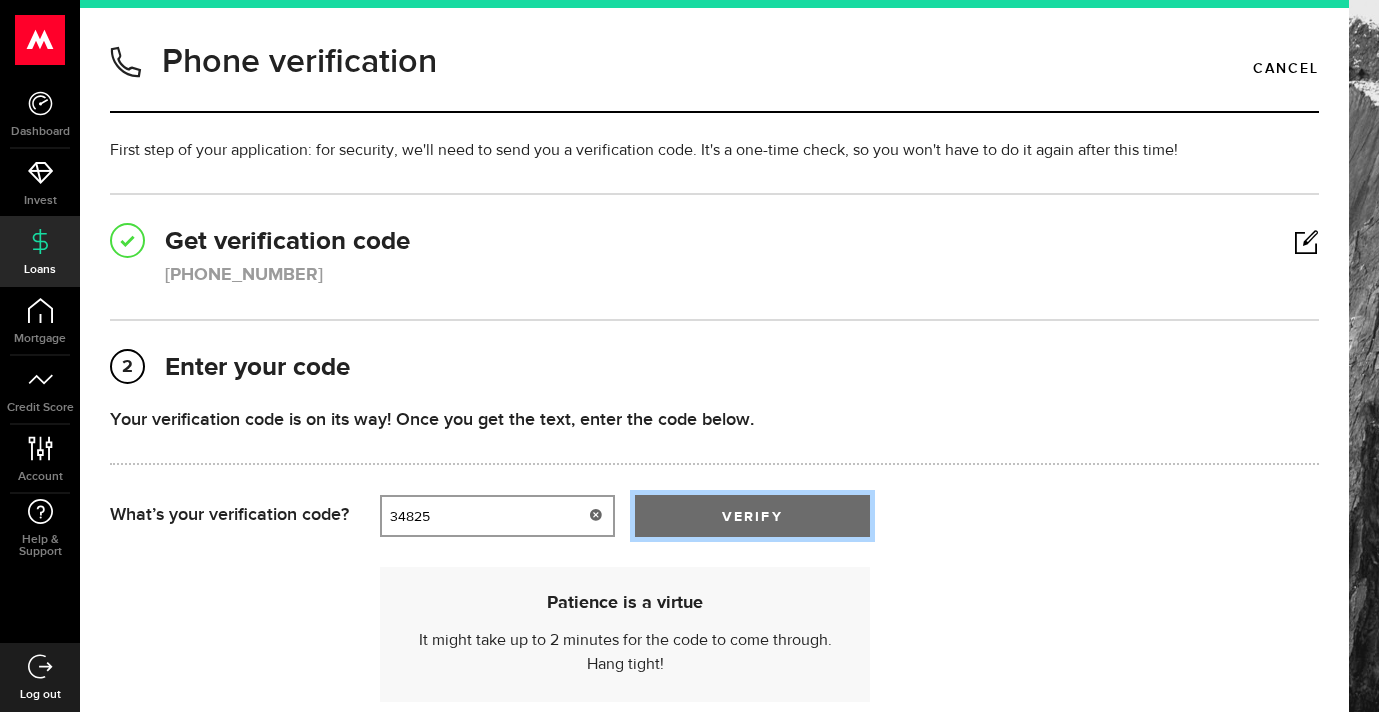 click on "verify" at bounding box center (752, 516) 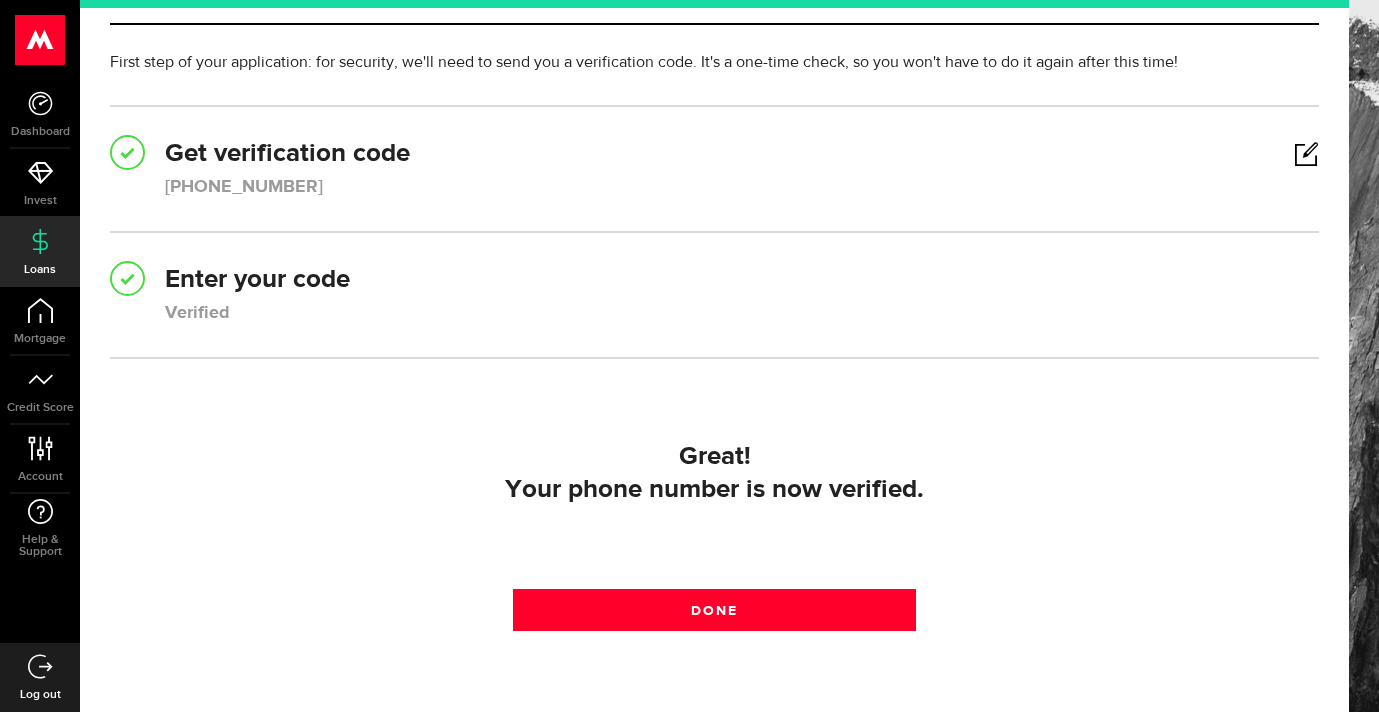scroll, scrollTop: 214, scrollLeft: 0, axis: vertical 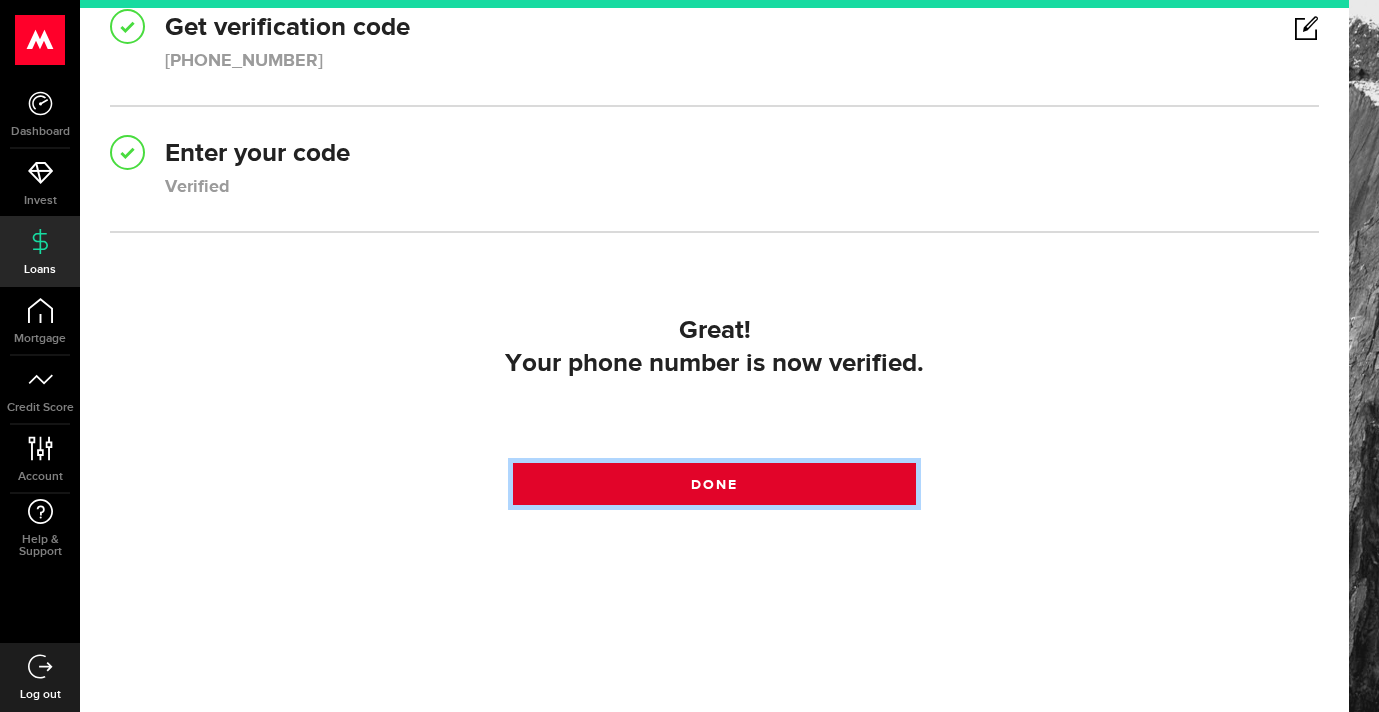 click on "Done" at bounding box center [714, 484] 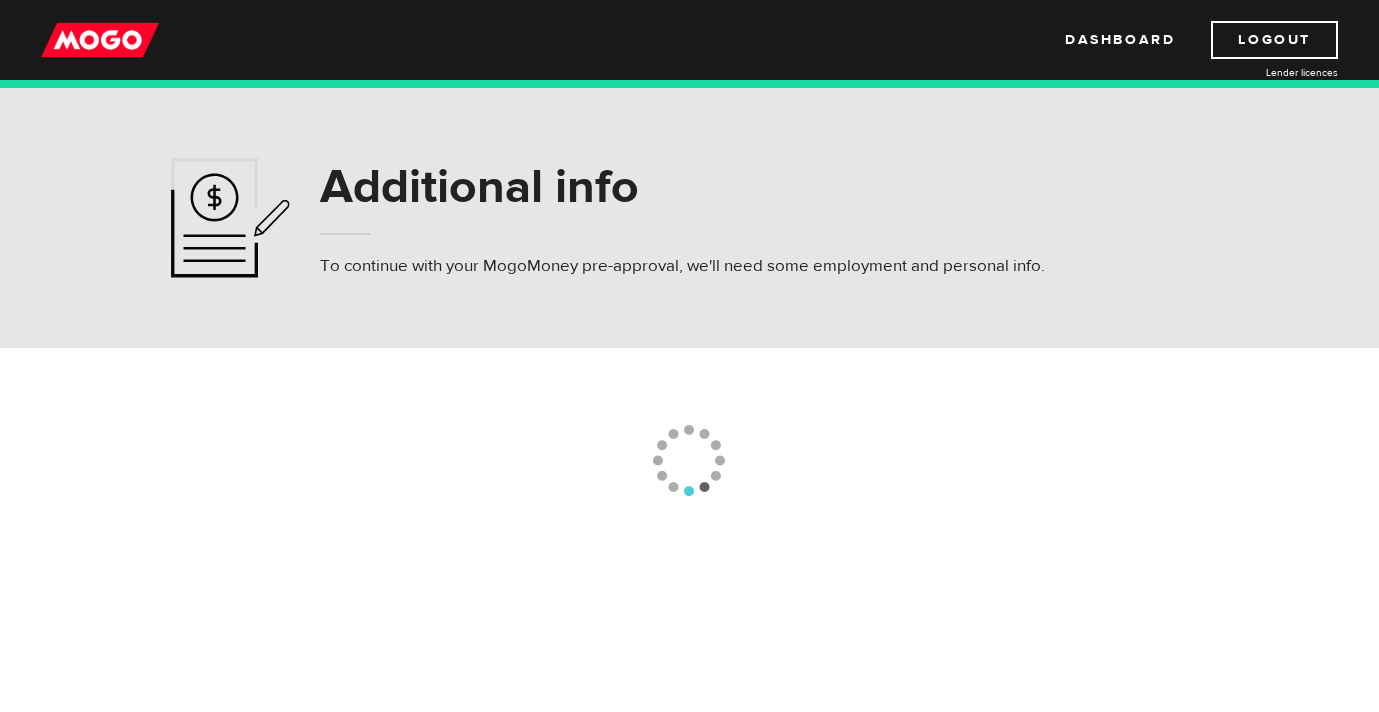 scroll, scrollTop: 0, scrollLeft: 0, axis: both 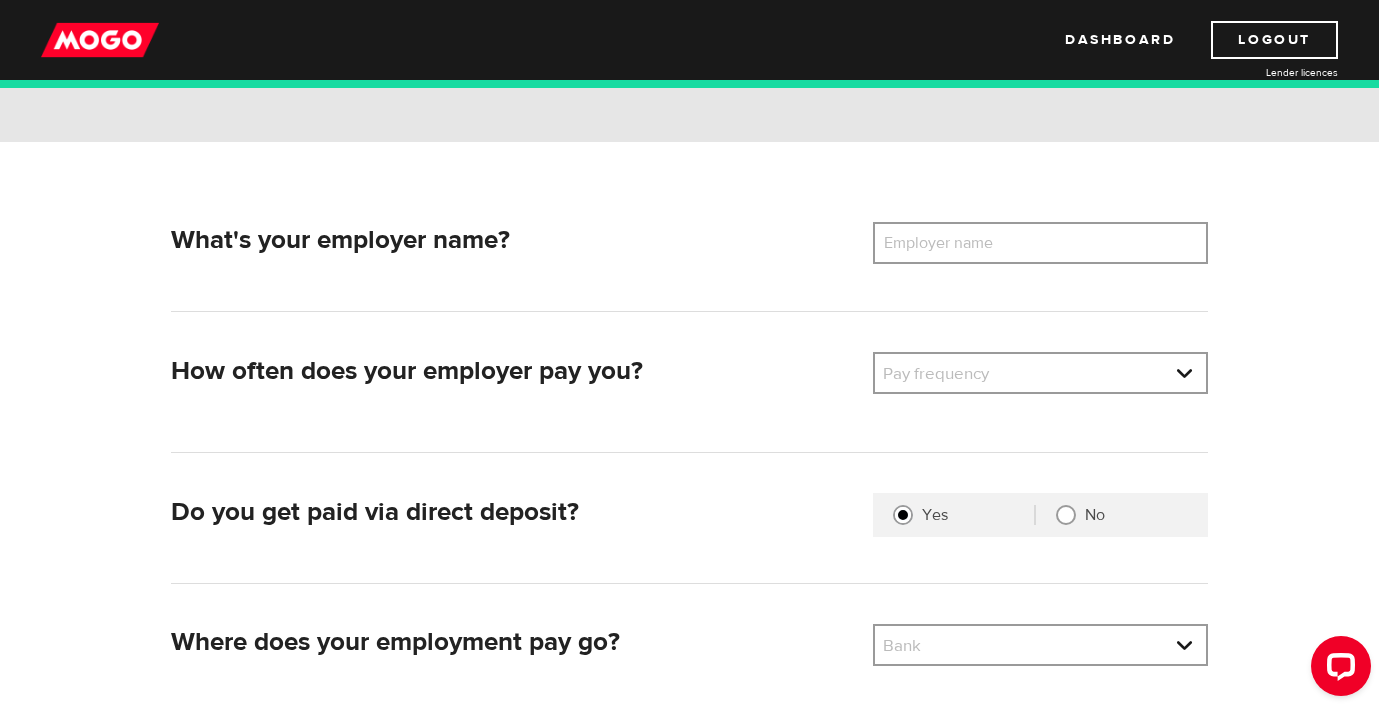 click on "Employer name" at bounding box center (953, 243) 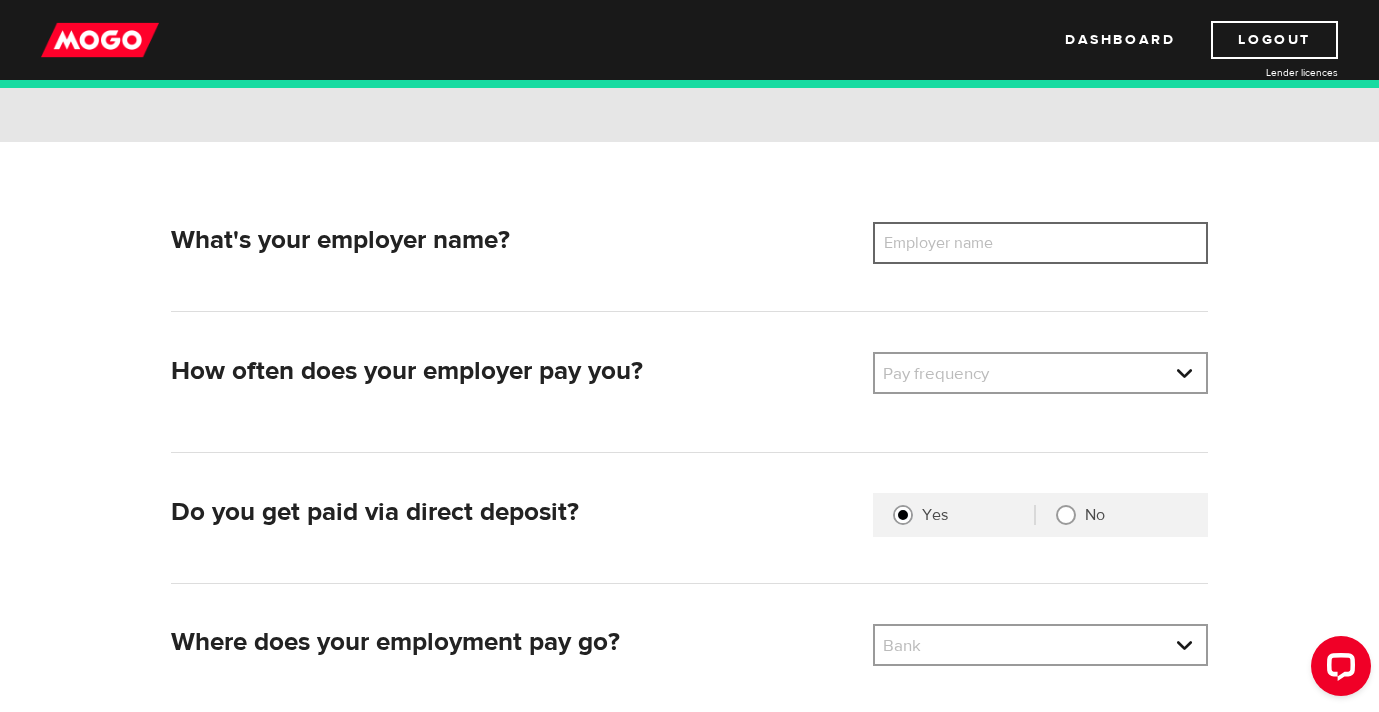 click on "Employer name" at bounding box center (1040, 243) 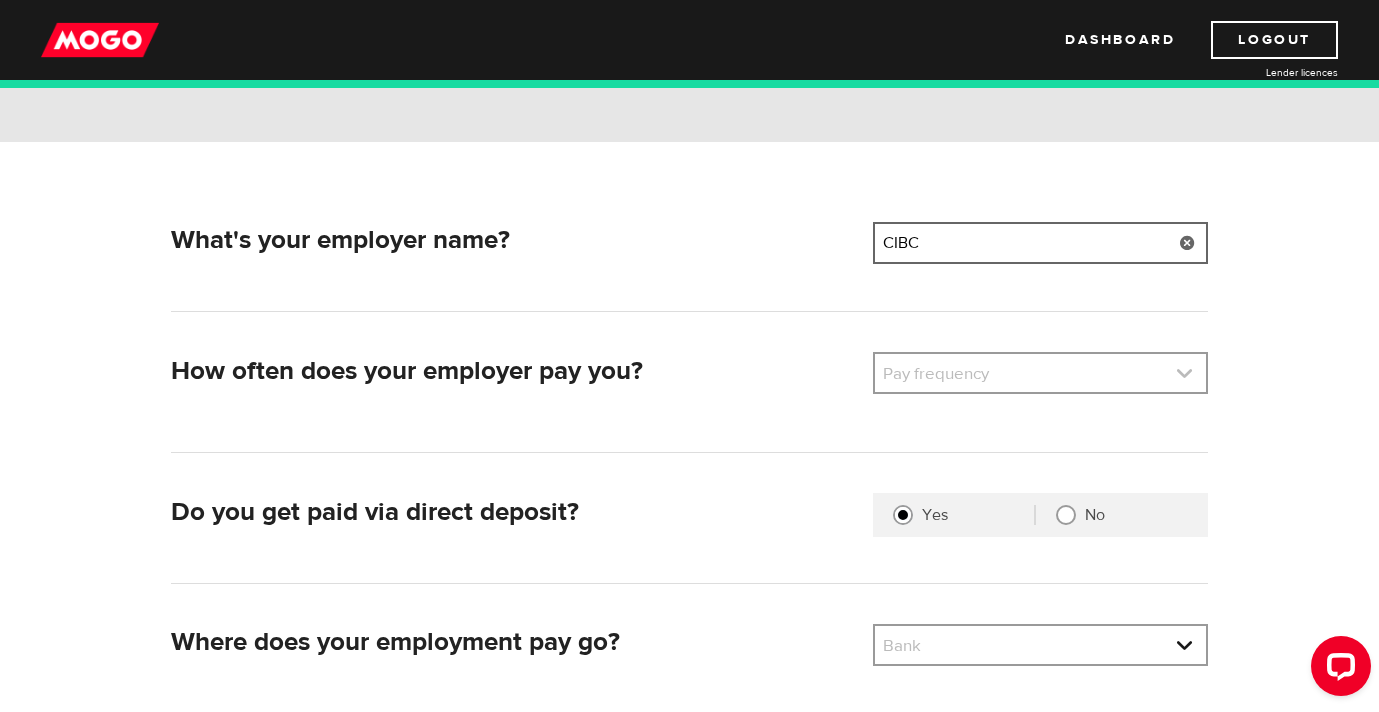 type on "CIBC" 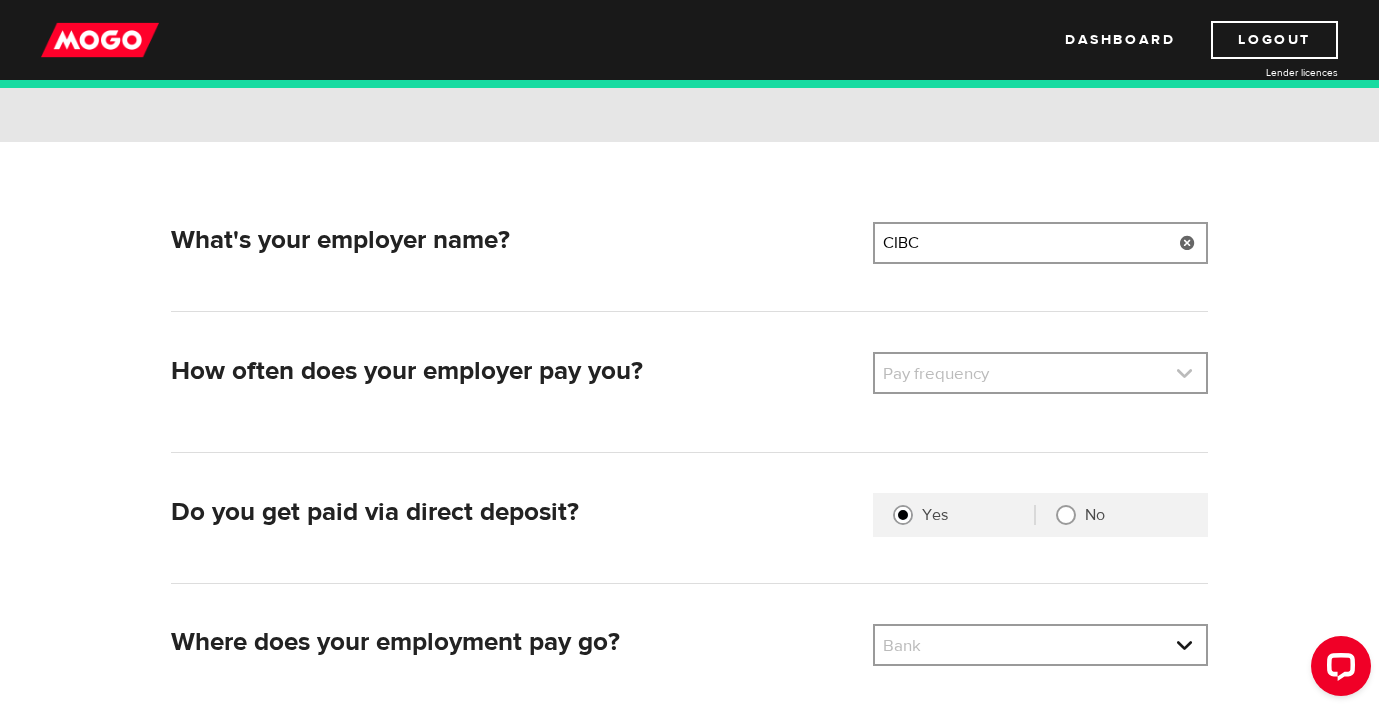 click at bounding box center (1040, 373) 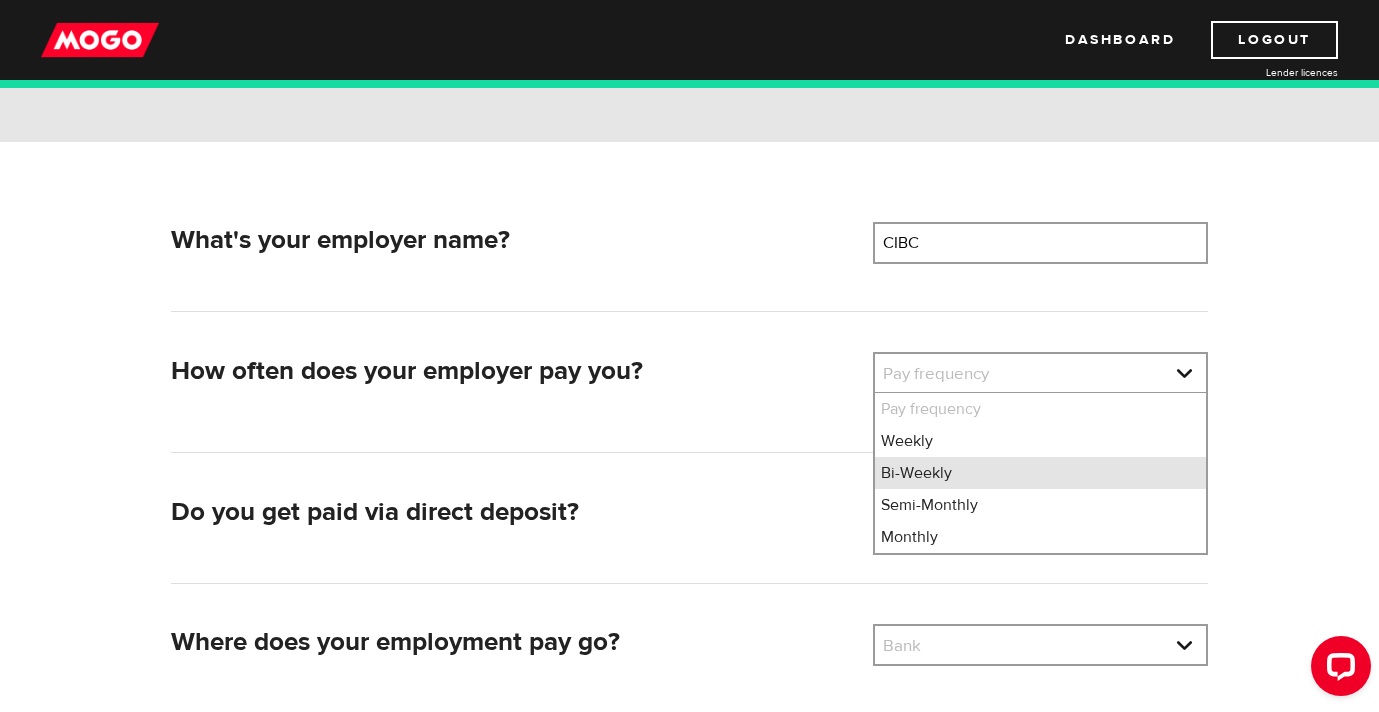 click on "Bi-Weekly" at bounding box center [1040, 473] 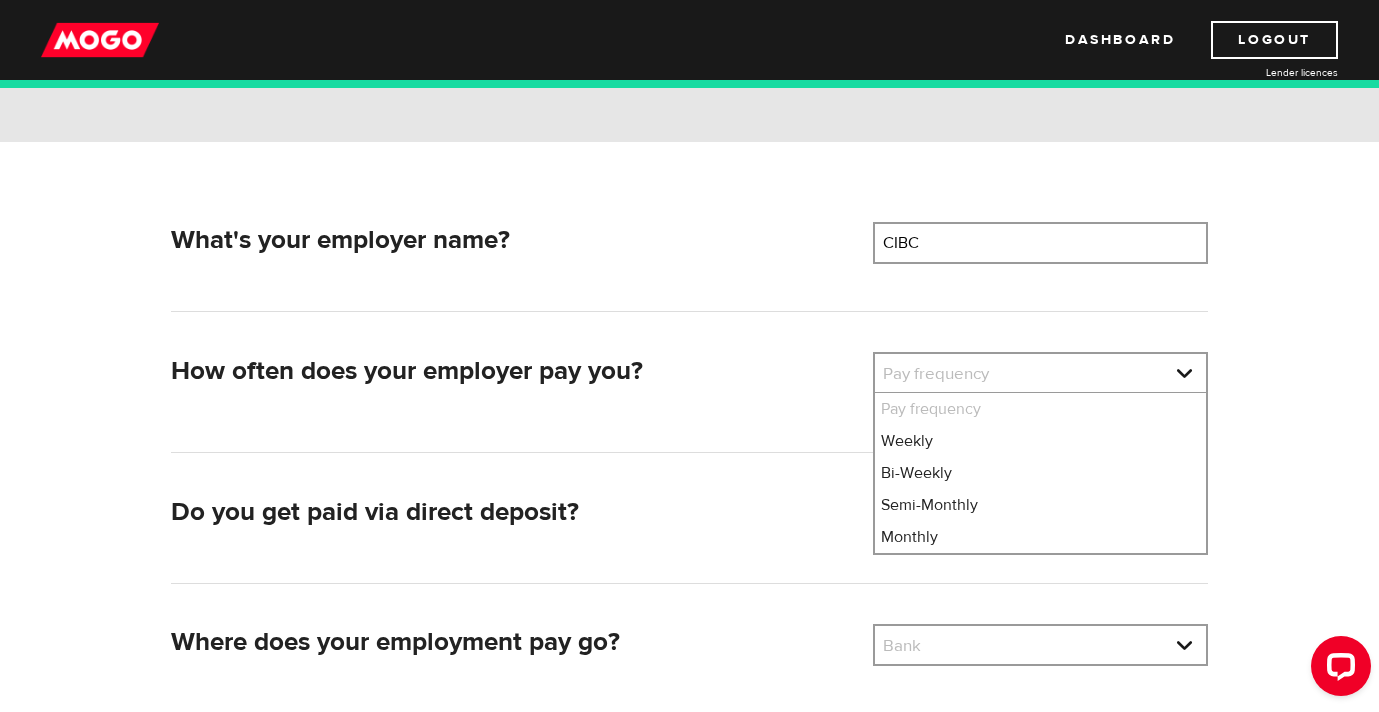select on "2" 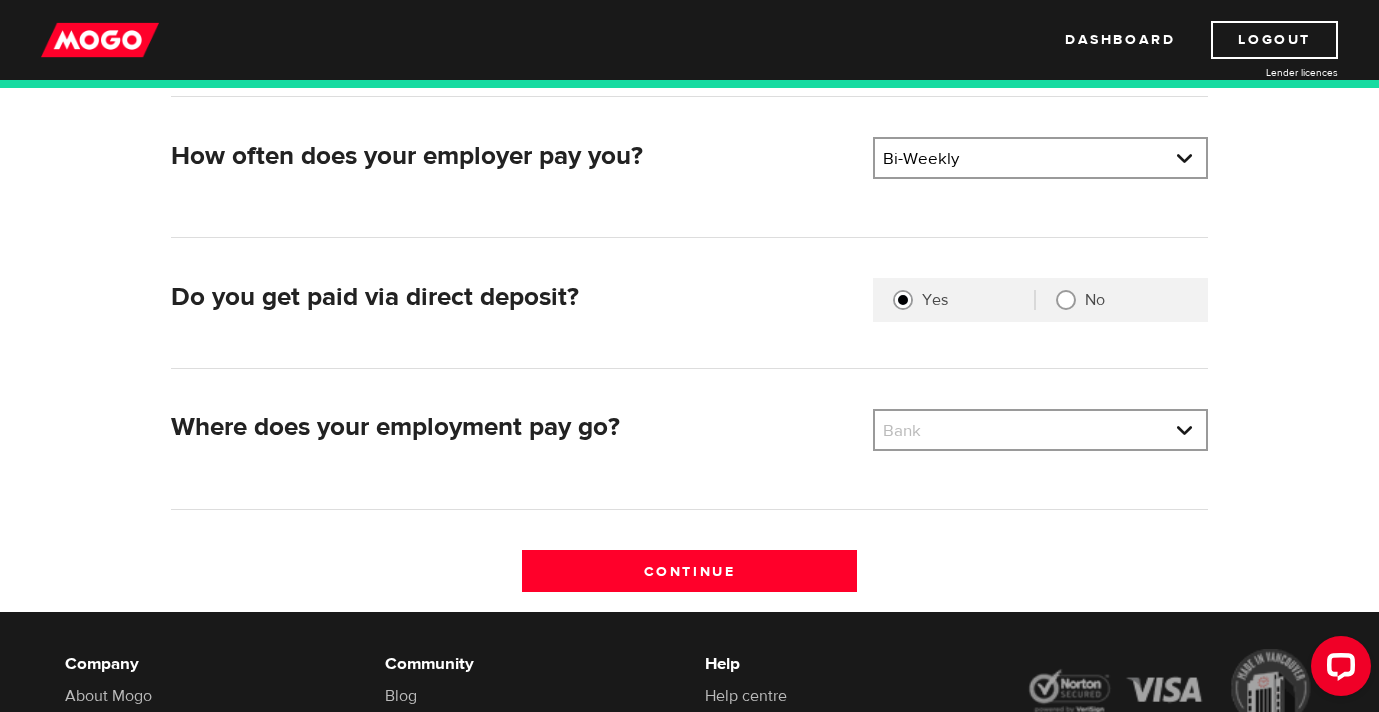 scroll, scrollTop: 425, scrollLeft: 0, axis: vertical 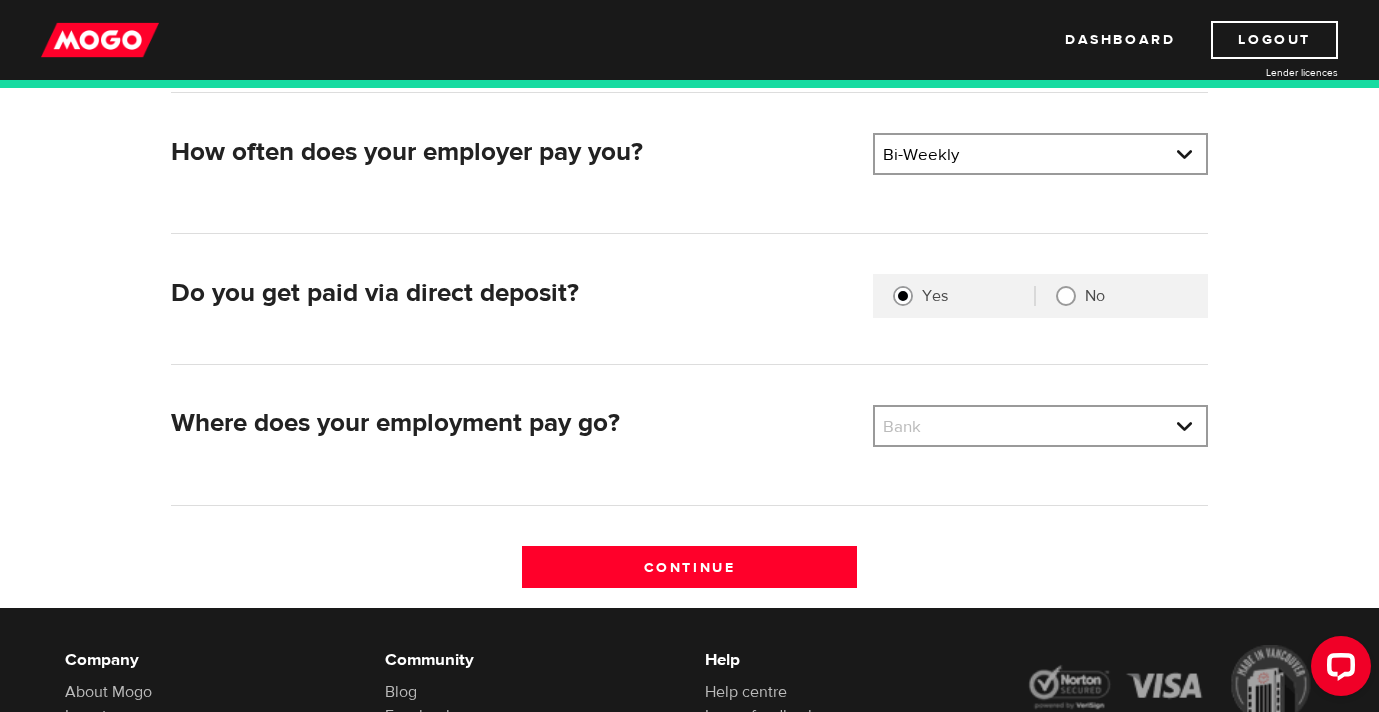 click on "Bank Please select your bank Bank Bank BMO / Bank of Montreal
CIBC / Canadian Imperial Bank of Commerce
CWB / Canadian Western Bank
HSBC Bank Canada
LBC / Banque Laurentienne Du Canada
NBC / National Bank of Canada
RBC / Royal Bank of Canada
Scotiabank / Bank of Nova Scotia
TD / TD Canada Trust
1st Choice Savings & Credit Union
Other
Abn Amro Bank Nv
Acadian Credit Union
Accelerate Financial
Accent Credit Union
Access Credit Union
Achieva Financial
Adjala Credit Union
Advance Savings Credit Union
Advantage Credit Union
Advantage Online - Central Credit Union
AGF Trust Company
Airline Financial Credit Union
Alberta Treasury Branches
Aldergrove Credit Union
All Trans Financial Servs. Credit Union
Alliance Caisses Pop. De L'Ontario
Alterna Savings and Credit Union
Amaranth Credit Union
Amex Bank of Canada
APPLE Credit Union
Arborg Credit Union
Arnstein Community Credit Union
Assiniboine Credit Union
ATB Financial
Austin Credit Union" at bounding box center [1040, 435] 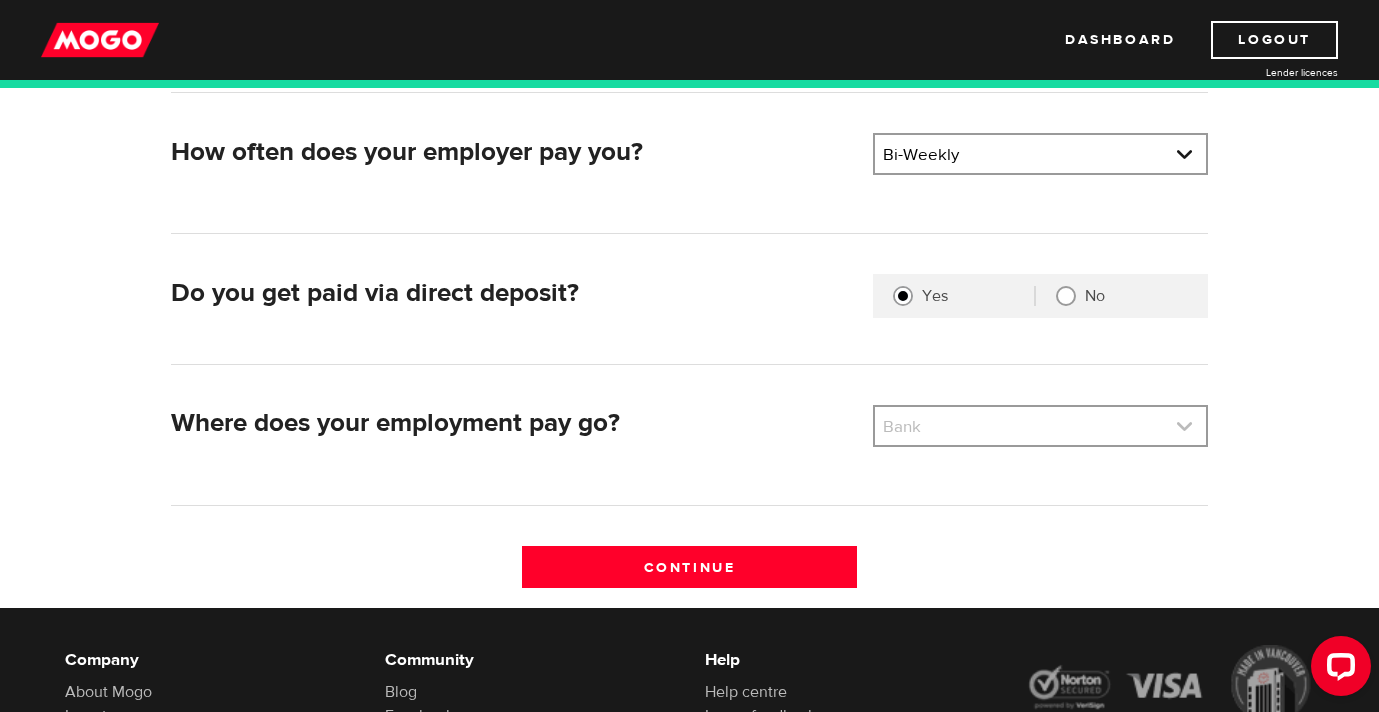 click at bounding box center (1040, 426) 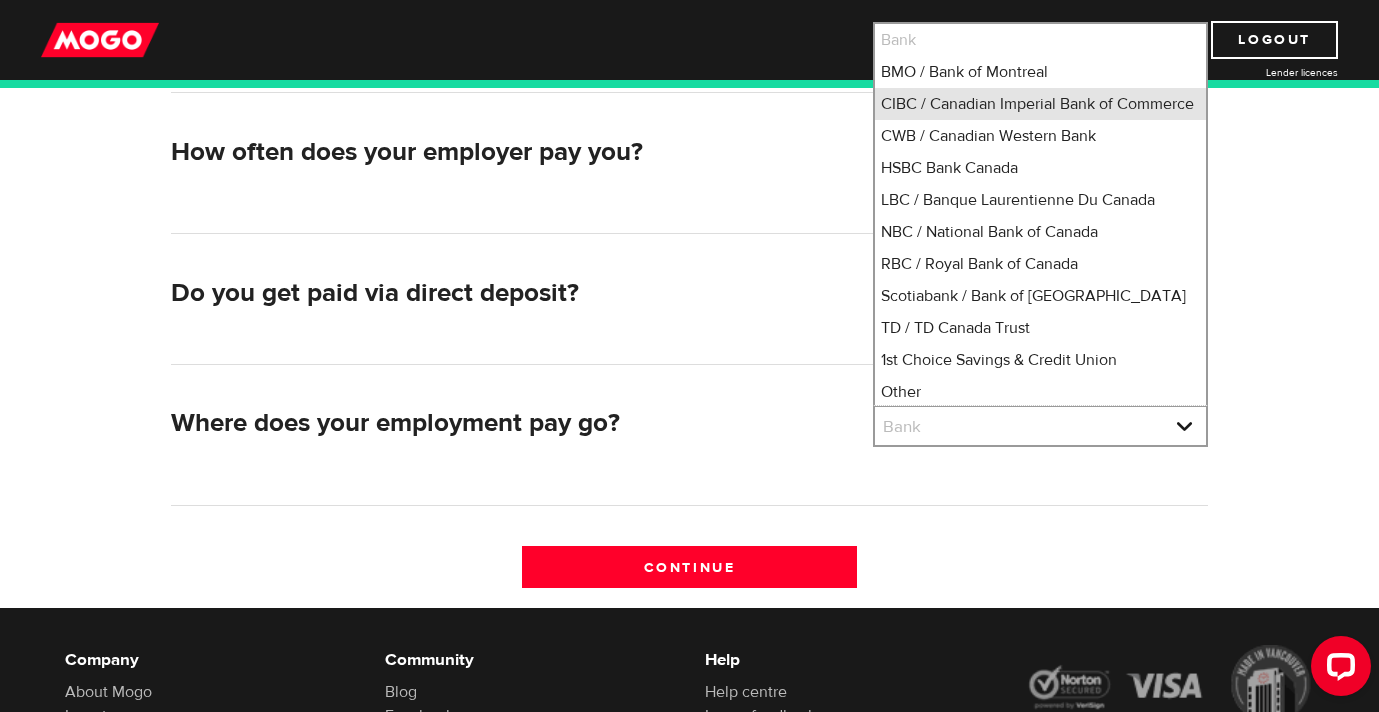 click on "CIBC / Canadian Imperial Bank of Commerce" at bounding box center (1040, 104) 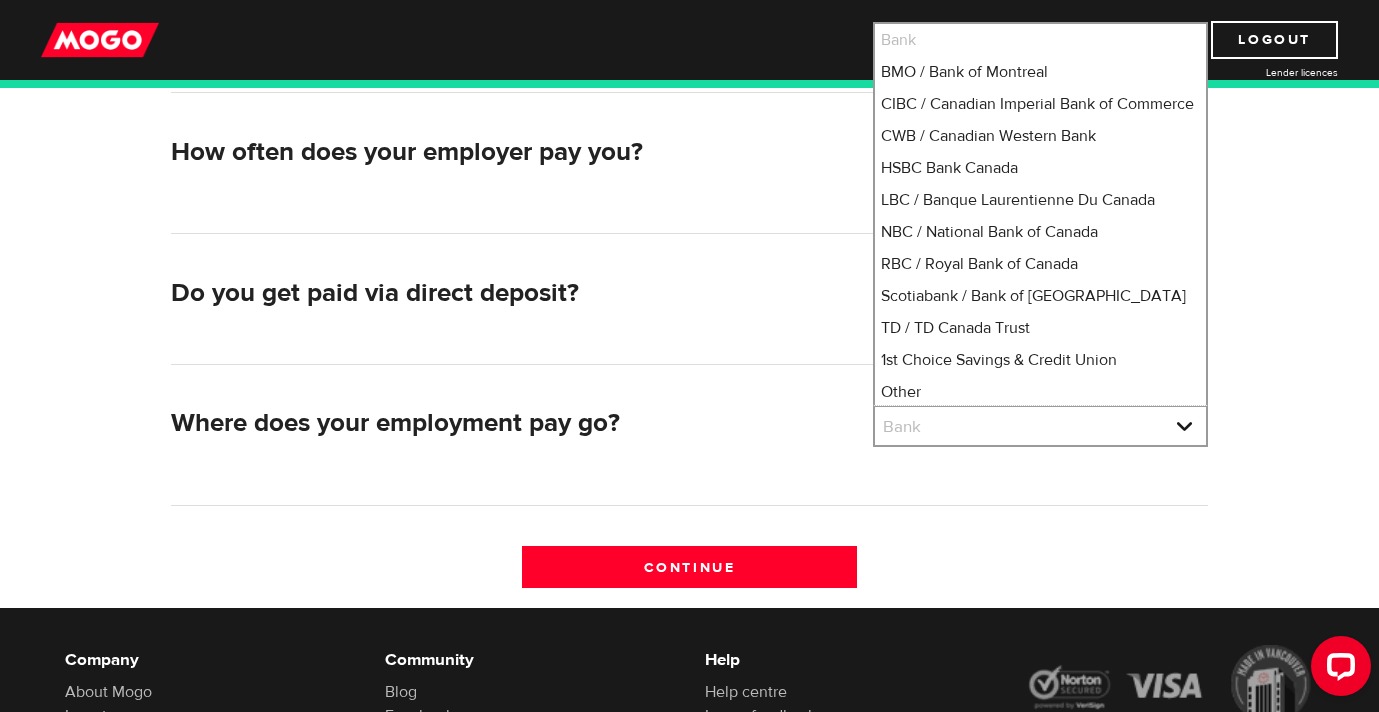 select on "4" 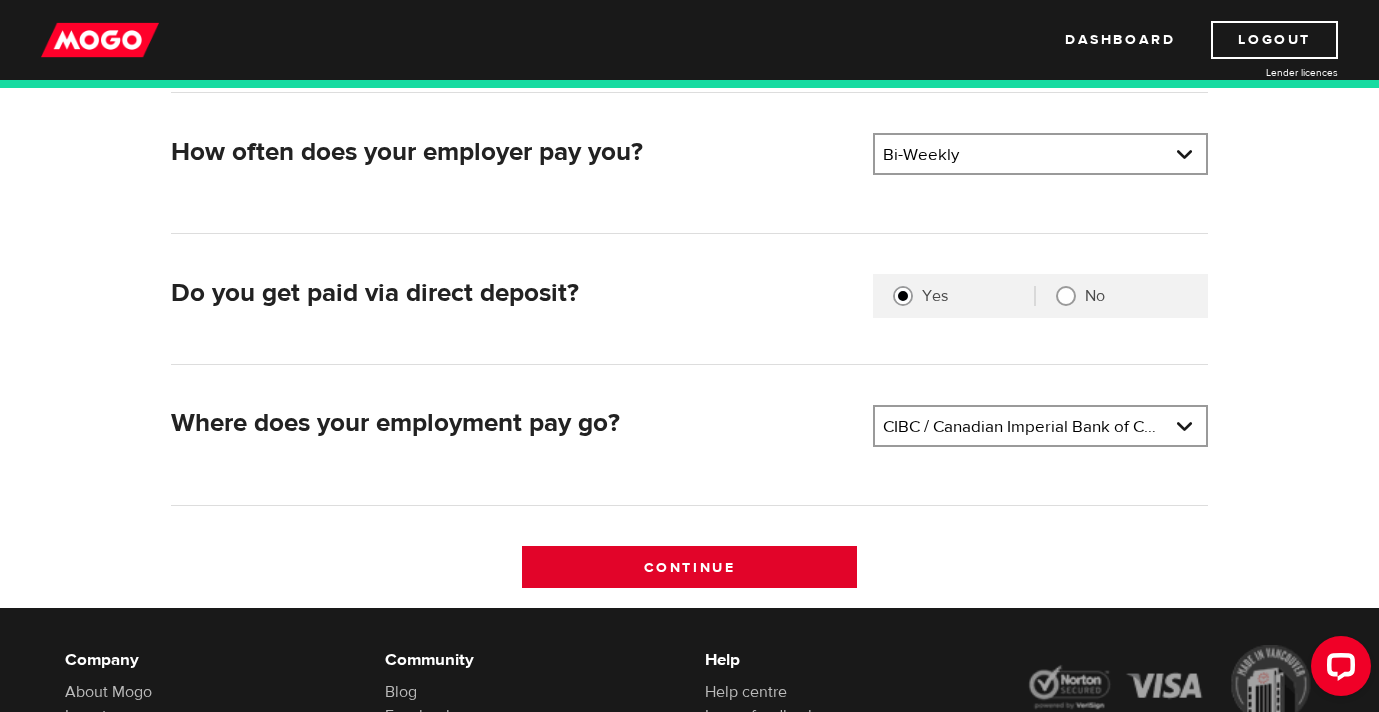 click on "Continue" at bounding box center (689, 567) 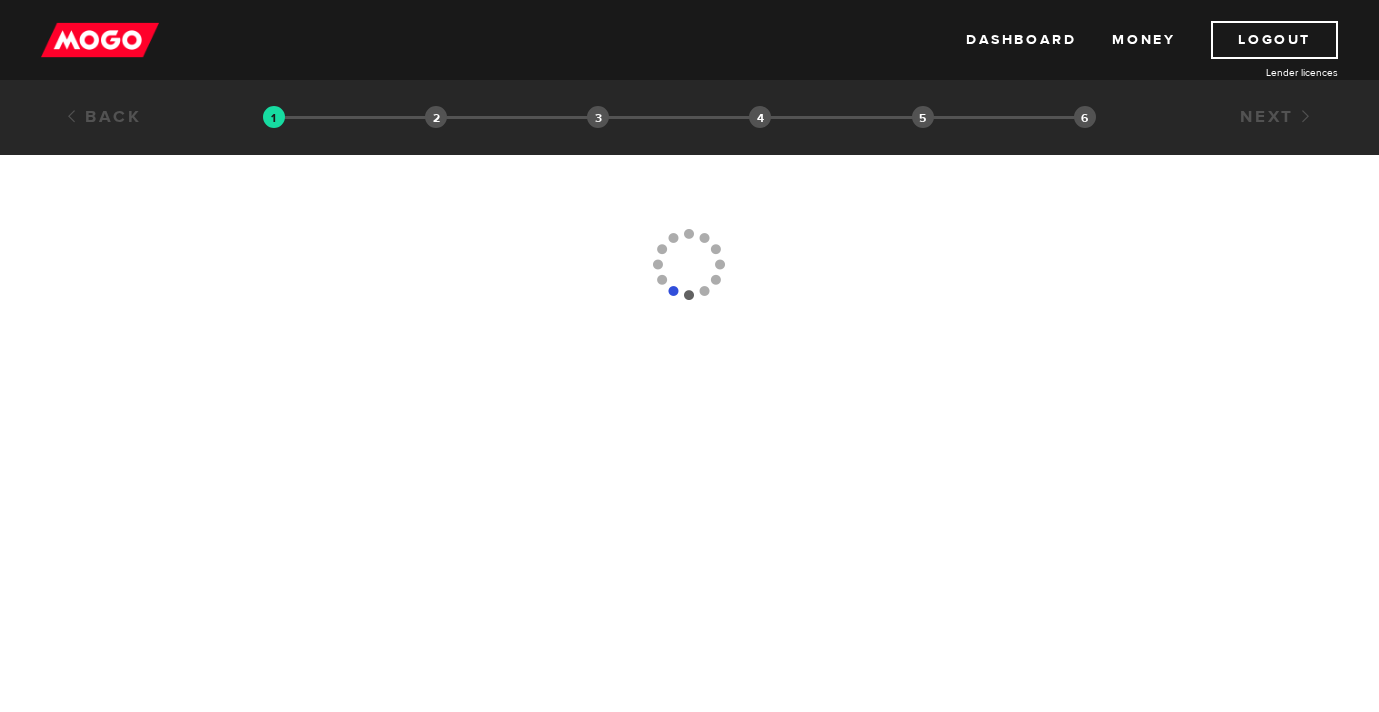 scroll, scrollTop: 0, scrollLeft: 0, axis: both 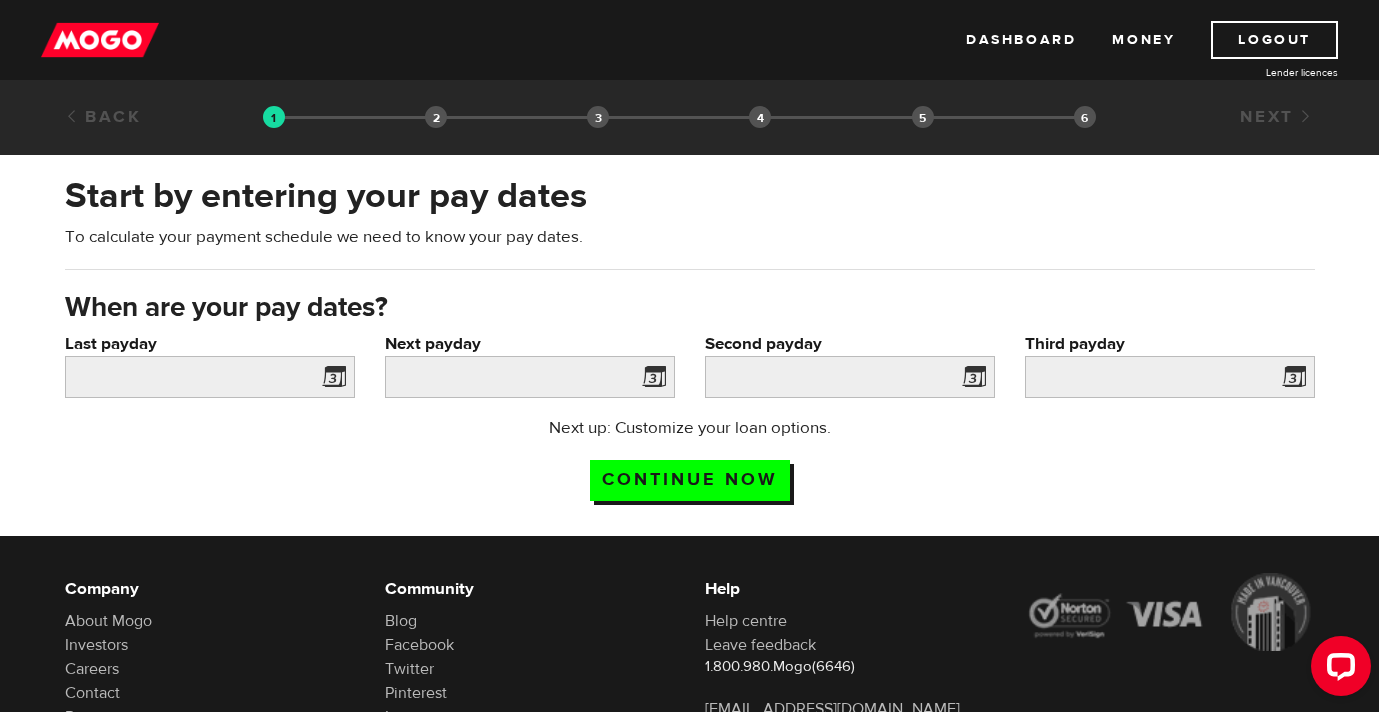 click at bounding box center [330, 380] 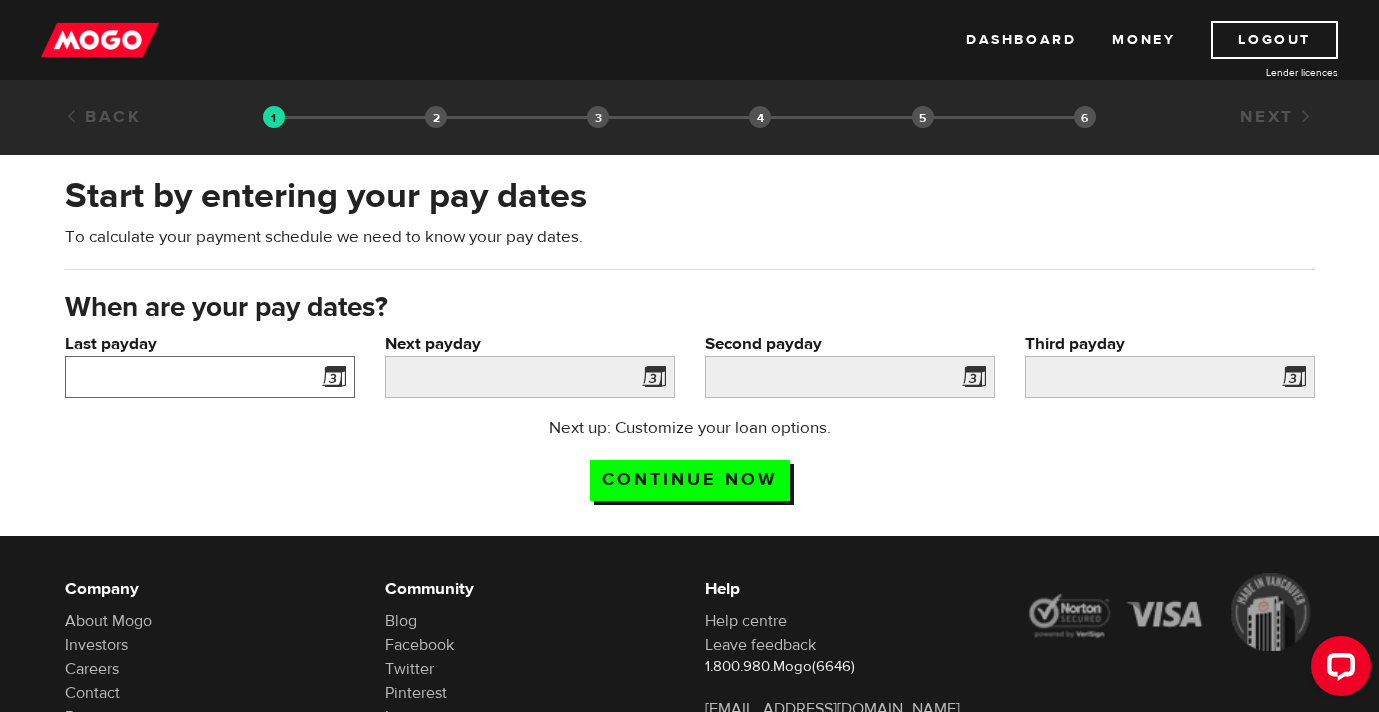 click on "Last payday" at bounding box center (210, 377) 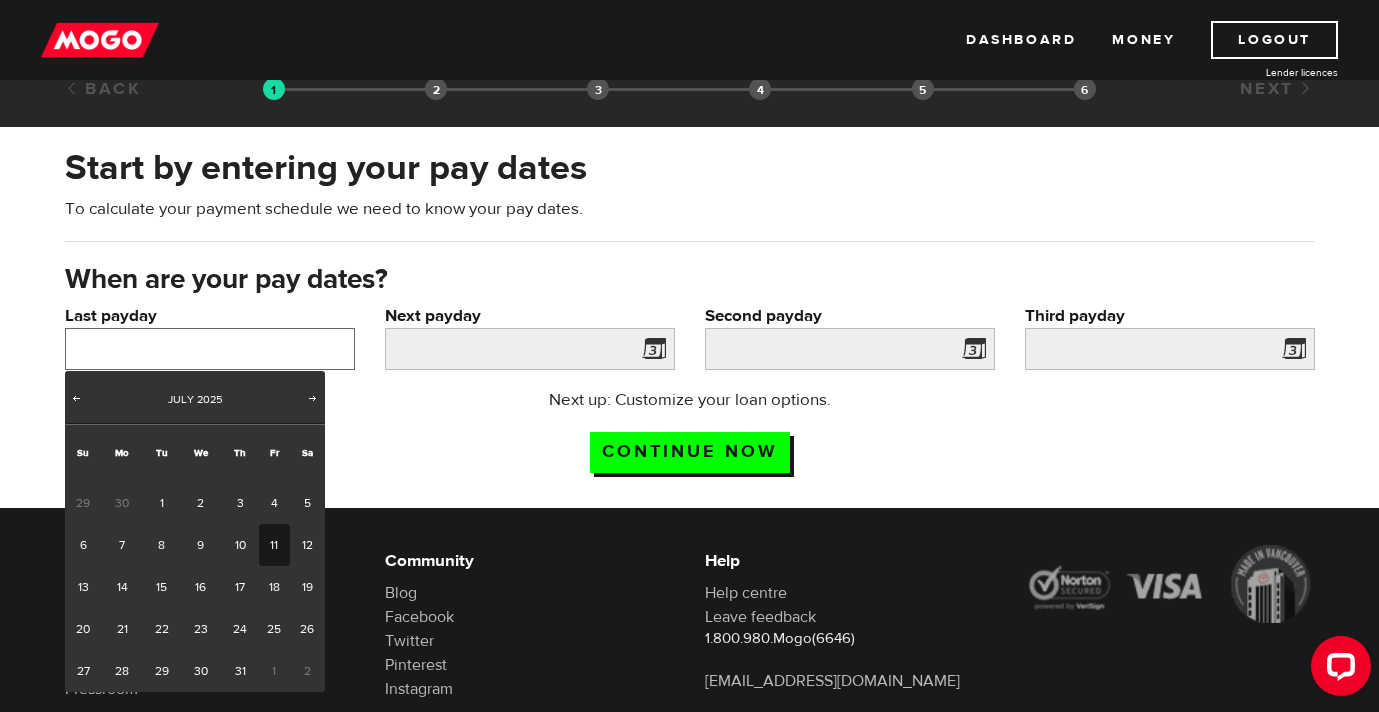 scroll, scrollTop: 40, scrollLeft: 0, axis: vertical 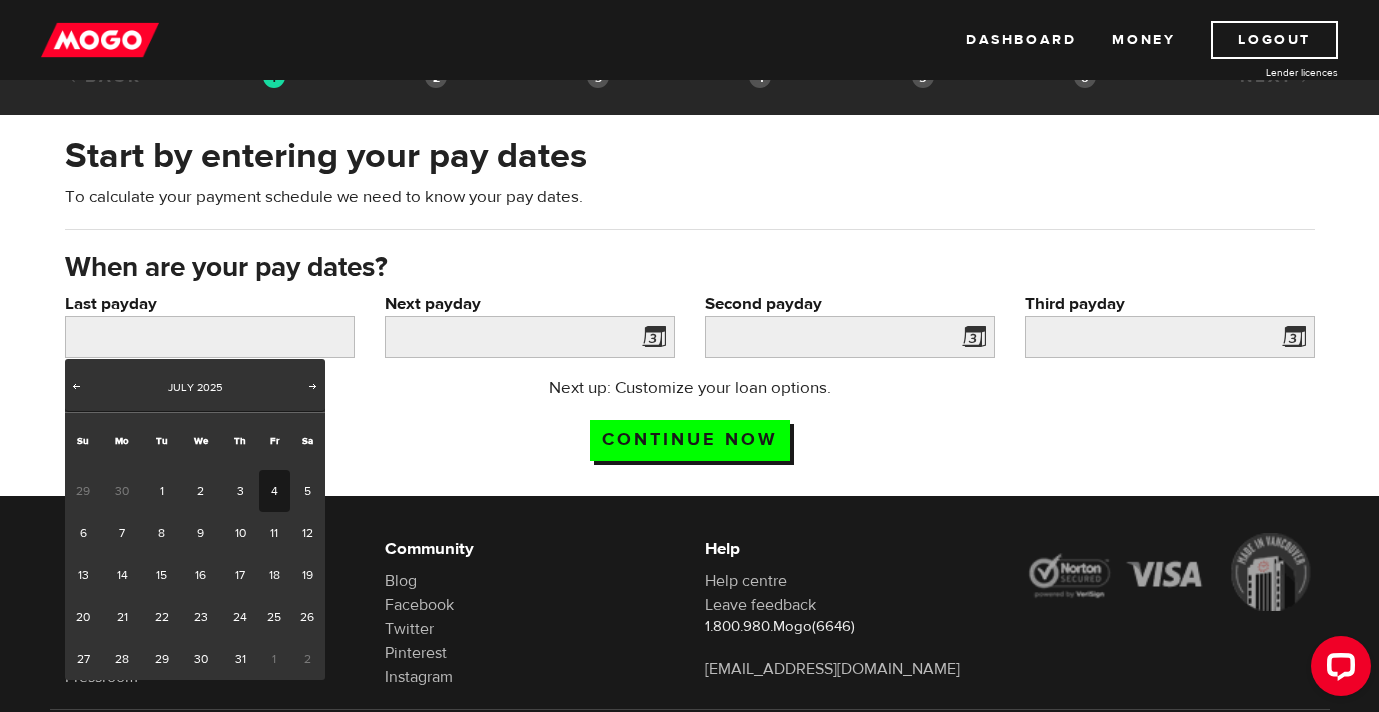 click on "4" at bounding box center (274, 491) 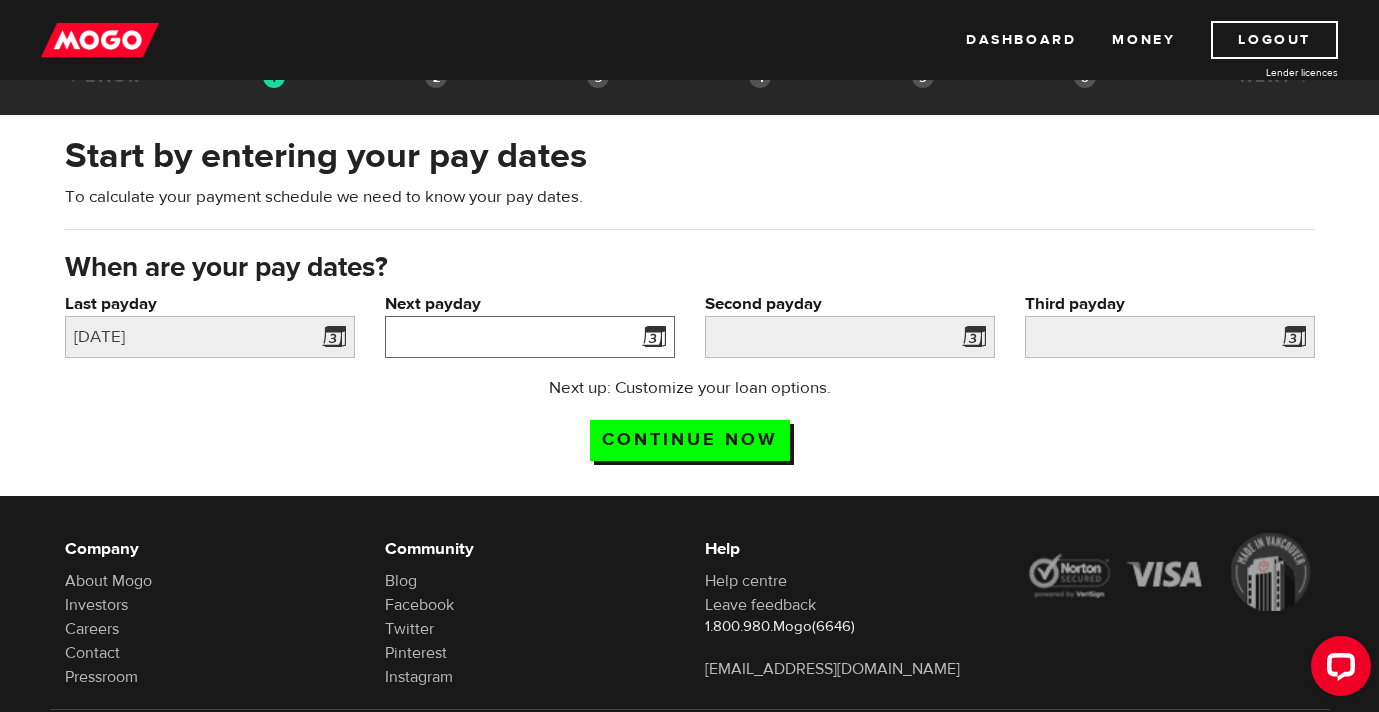 click on "Next payday" at bounding box center (530, 337) 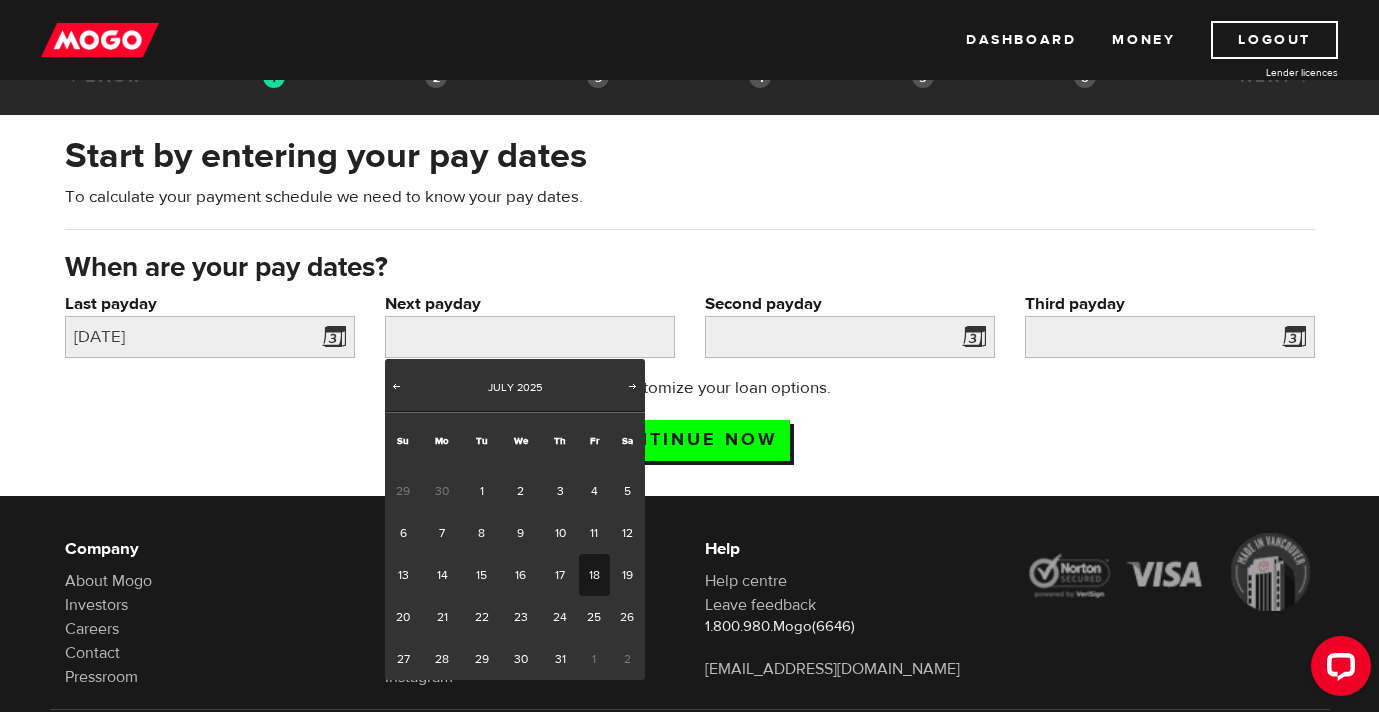 click on "18" at bounding box center [594, 575] 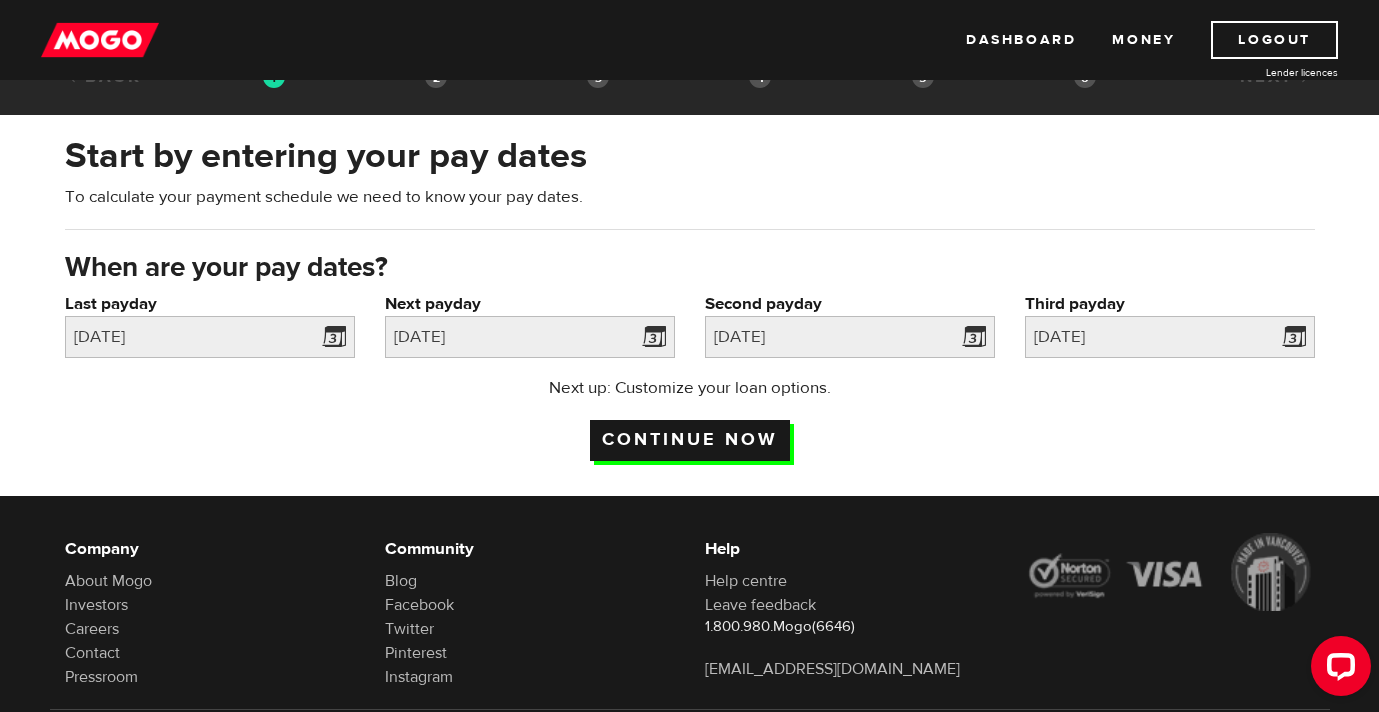 click on "Continue now" at bounding box center [690, 440] 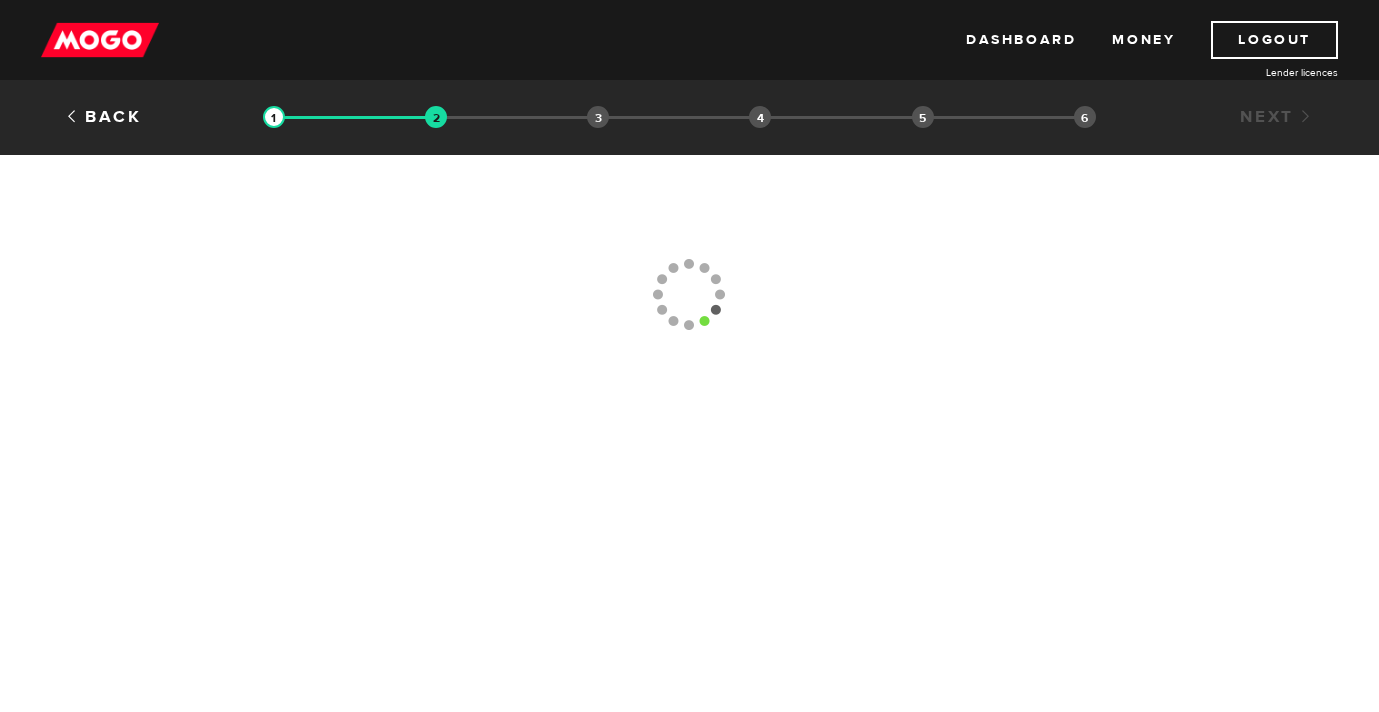 scroll, scrollTop: 0, scrollLeft: 0, axis: both 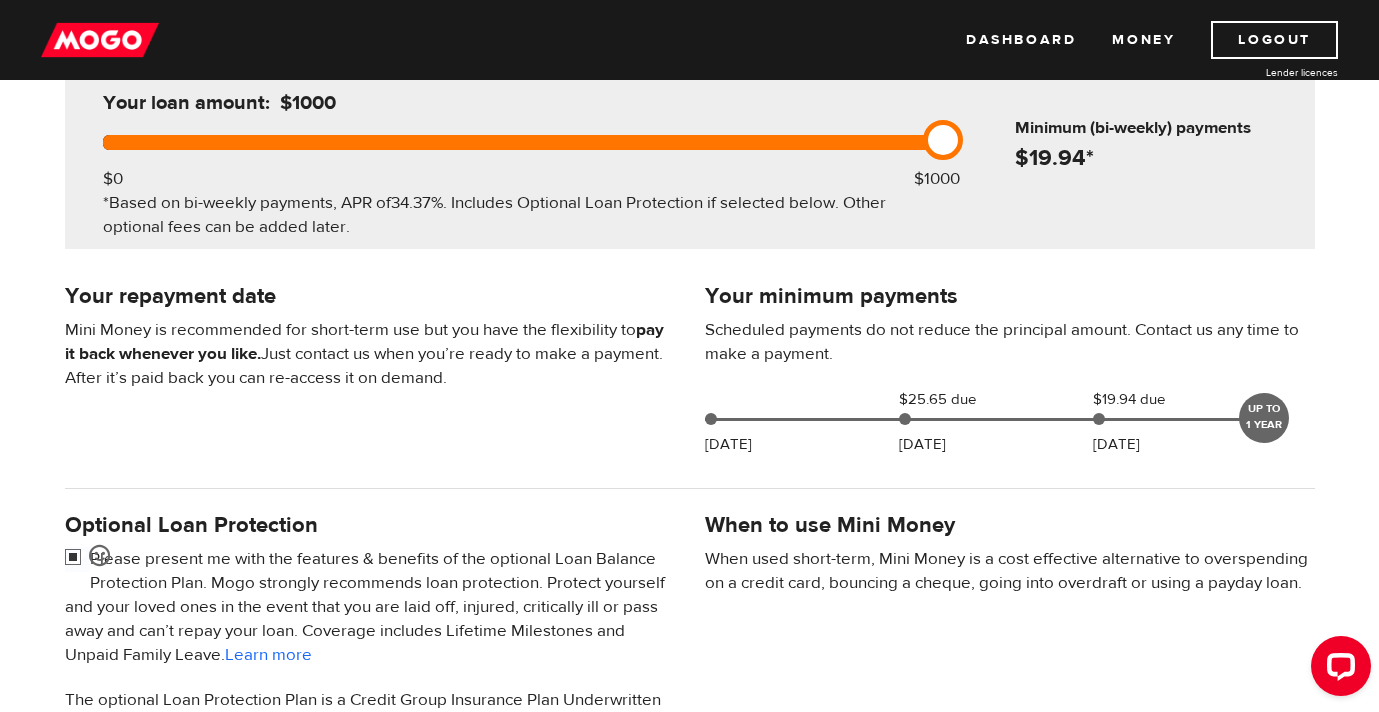 click at bounding box center (77, 559) 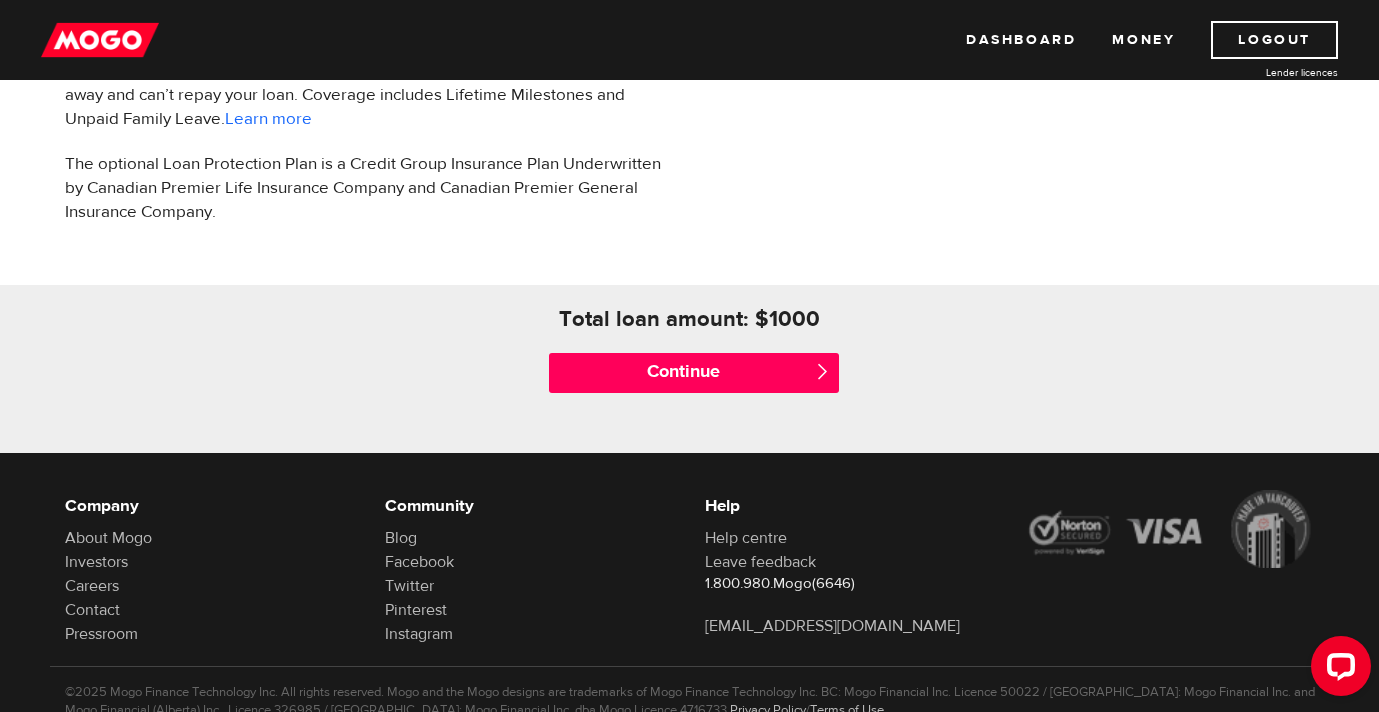 scroll, scrollTop: 809, scrollLeft: 0, axis: vertical 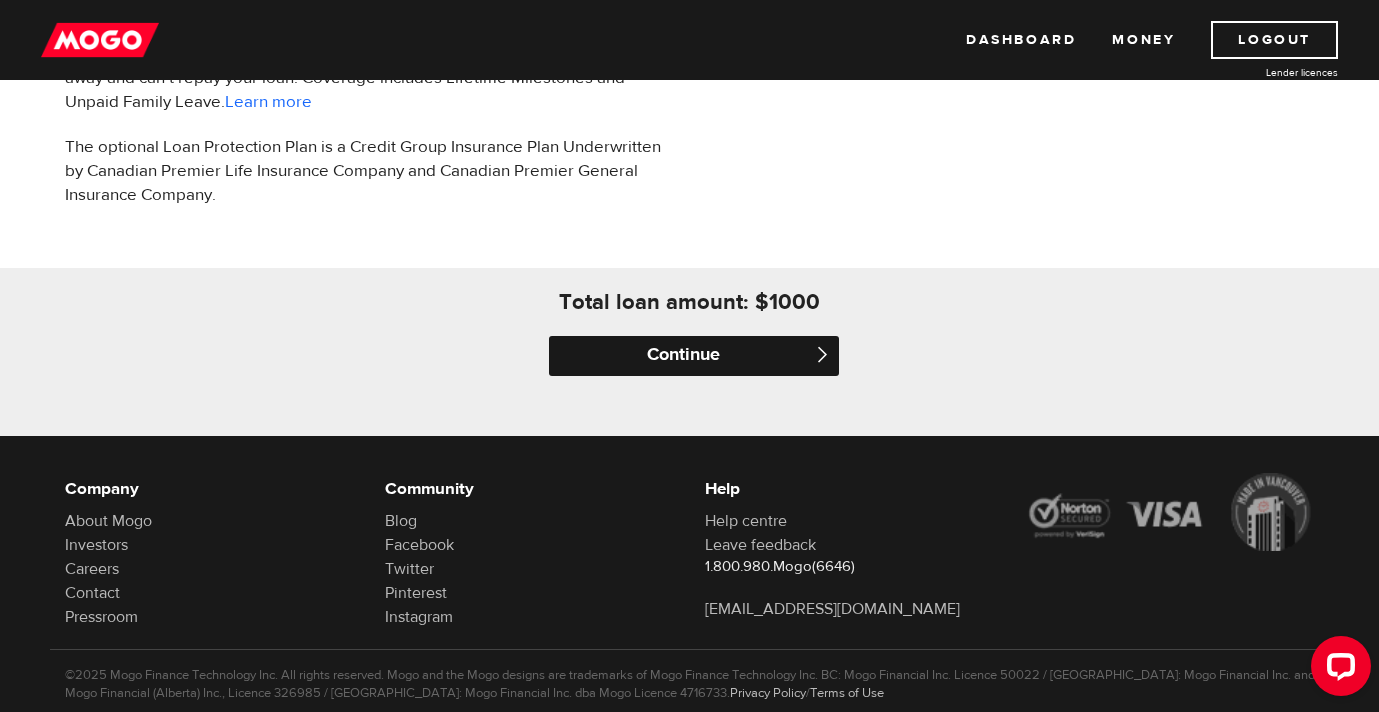 click on "Continue" at bounding box center (694, 356) 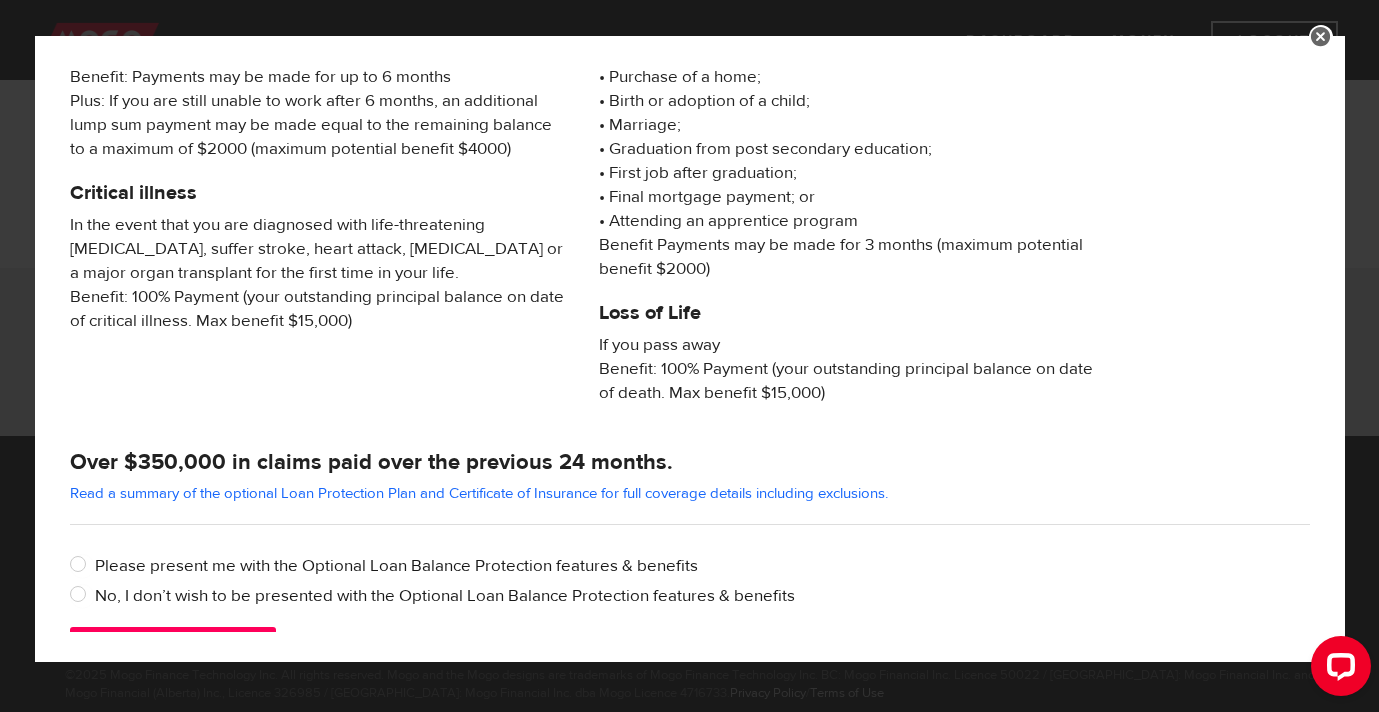 scroll, scrollTop: 371, scrollLeft: 0, axis: vertical 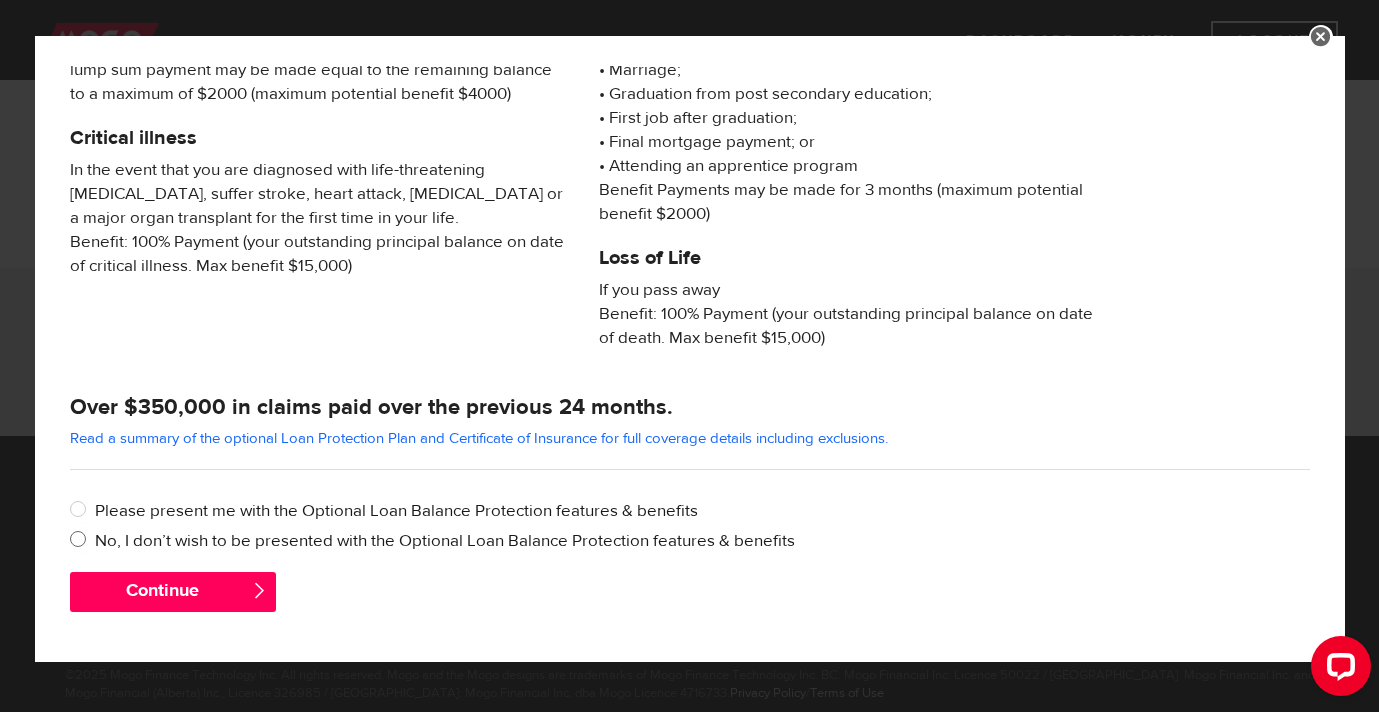 click on "No, I don’t wish to be presented with the Optional Loan Balance Protection features & benefits" at bounding box center [82, 541] 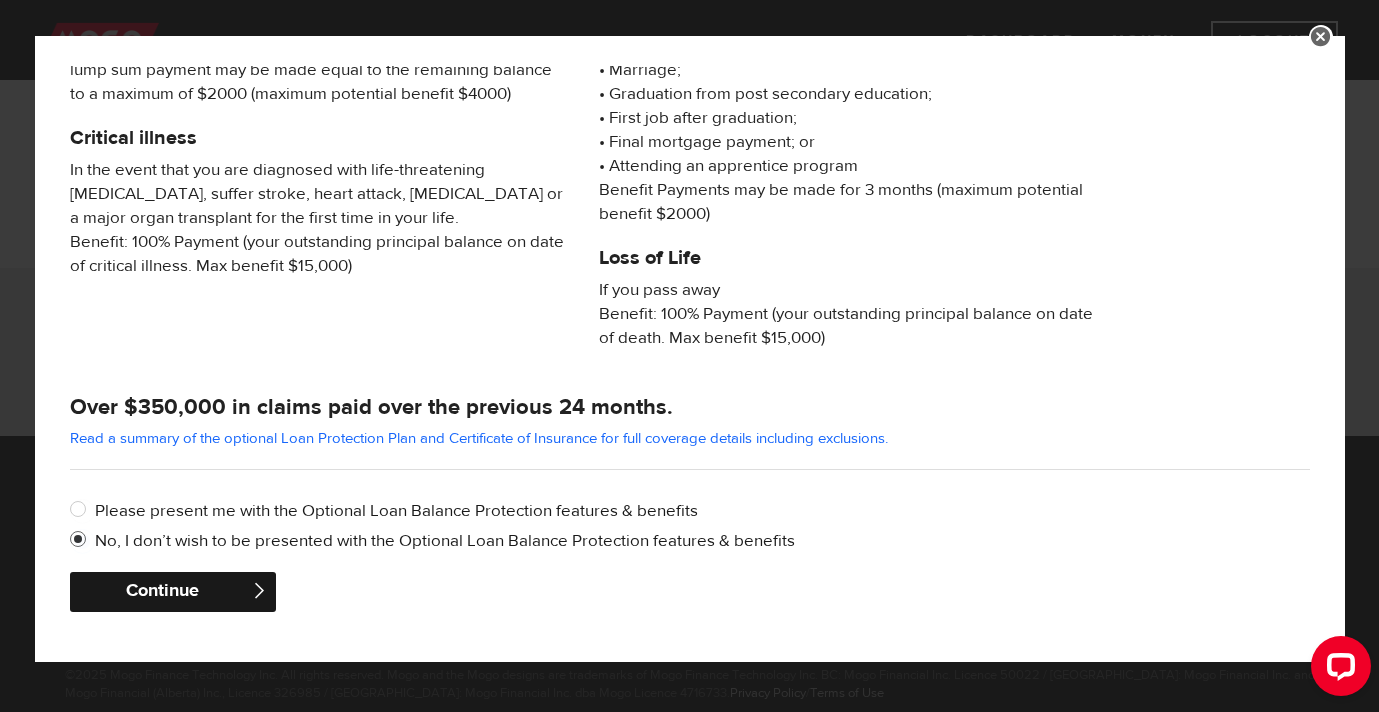 click on "Continue" at bounding box center [173, 592] 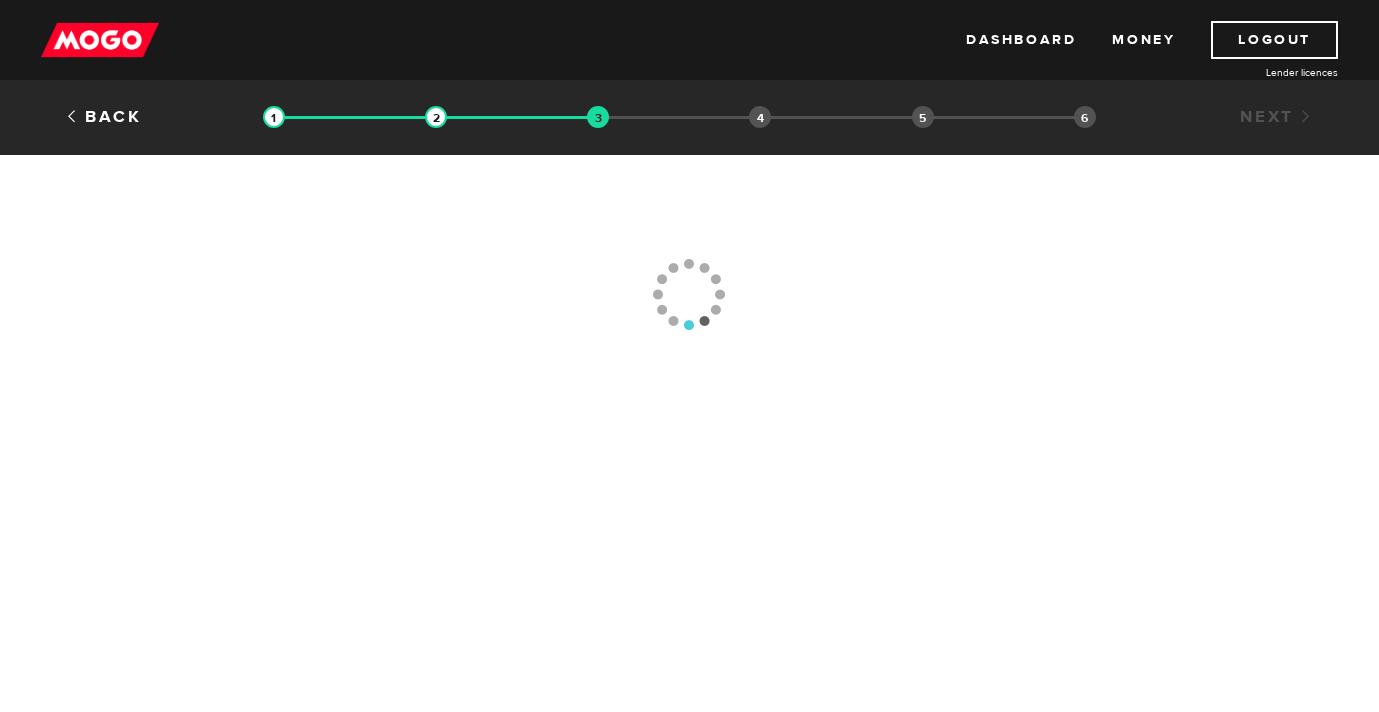 scroll, scrollTop: 0, scrollLeft: 0, axis: both 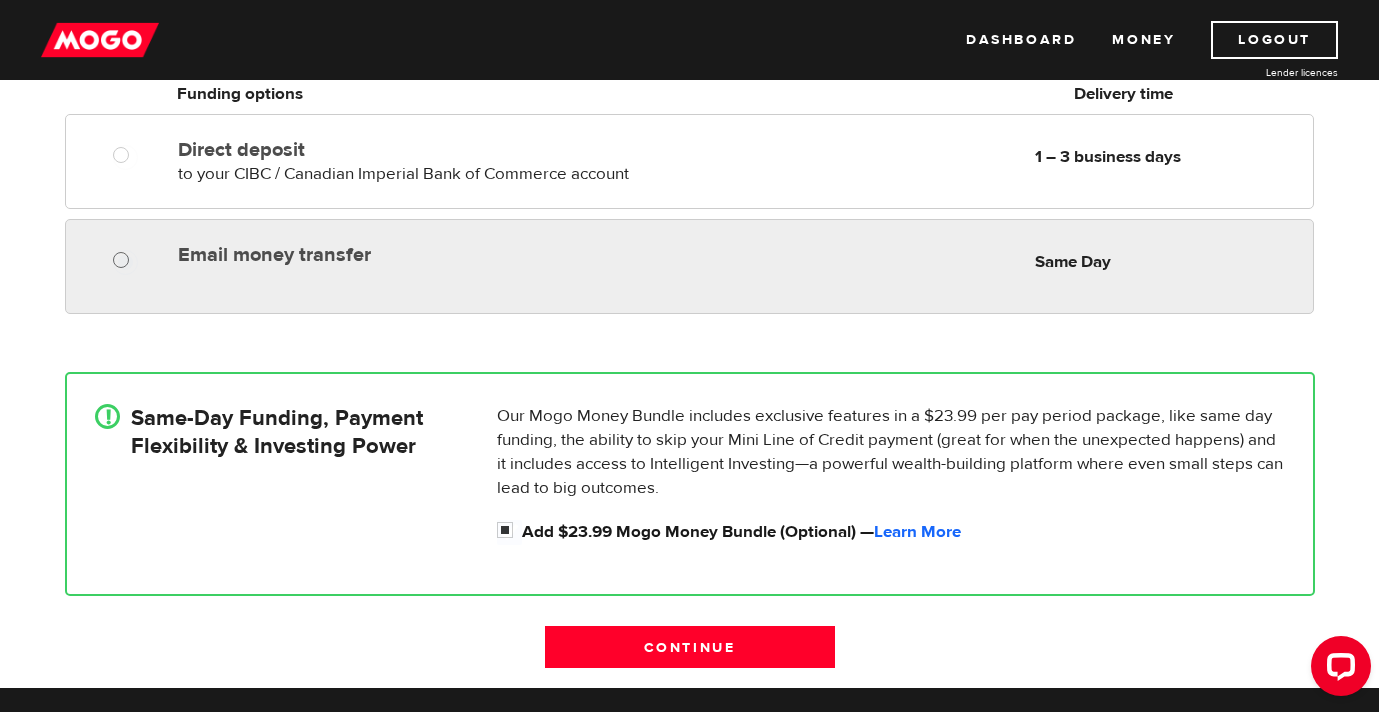 click on "Email money transfer" at bounding box center [125, 262] 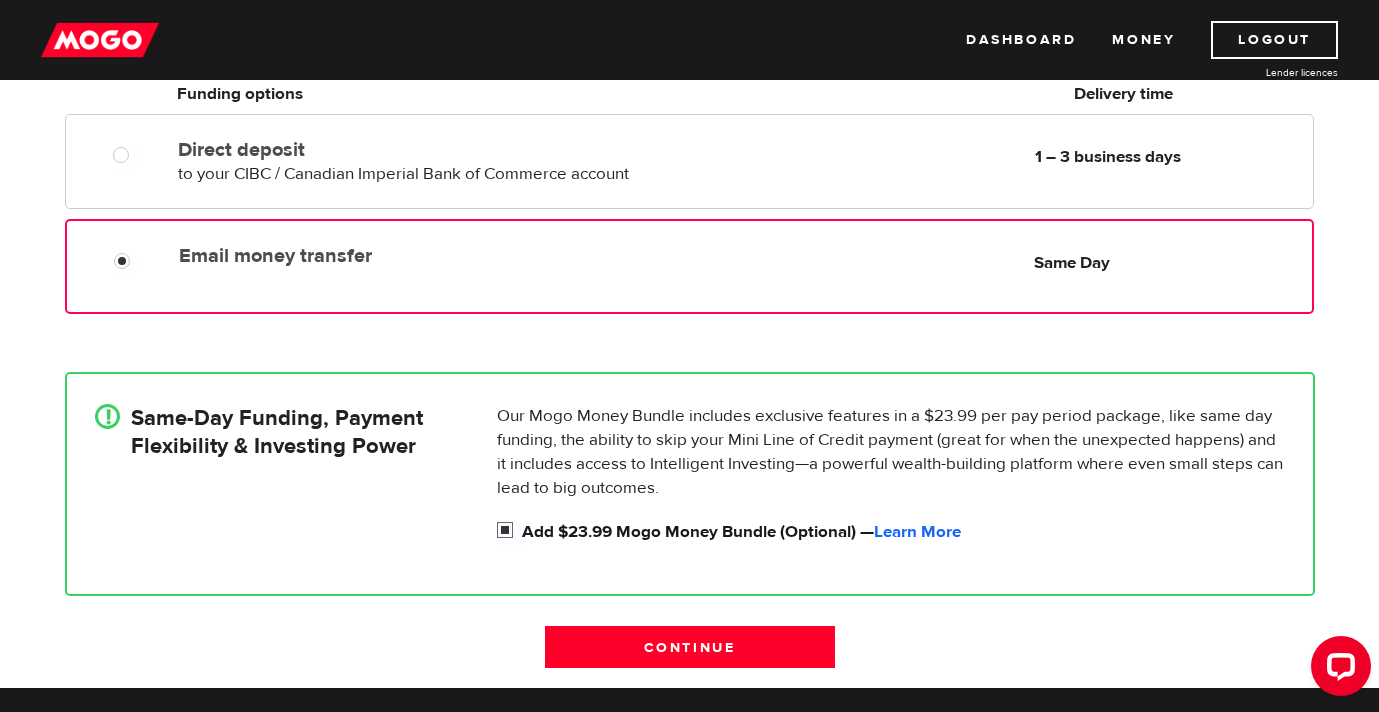 click on "Add $23.99 Mogo Money Bundle (Optional) —  Learn More" at bounding box center [509, 532] 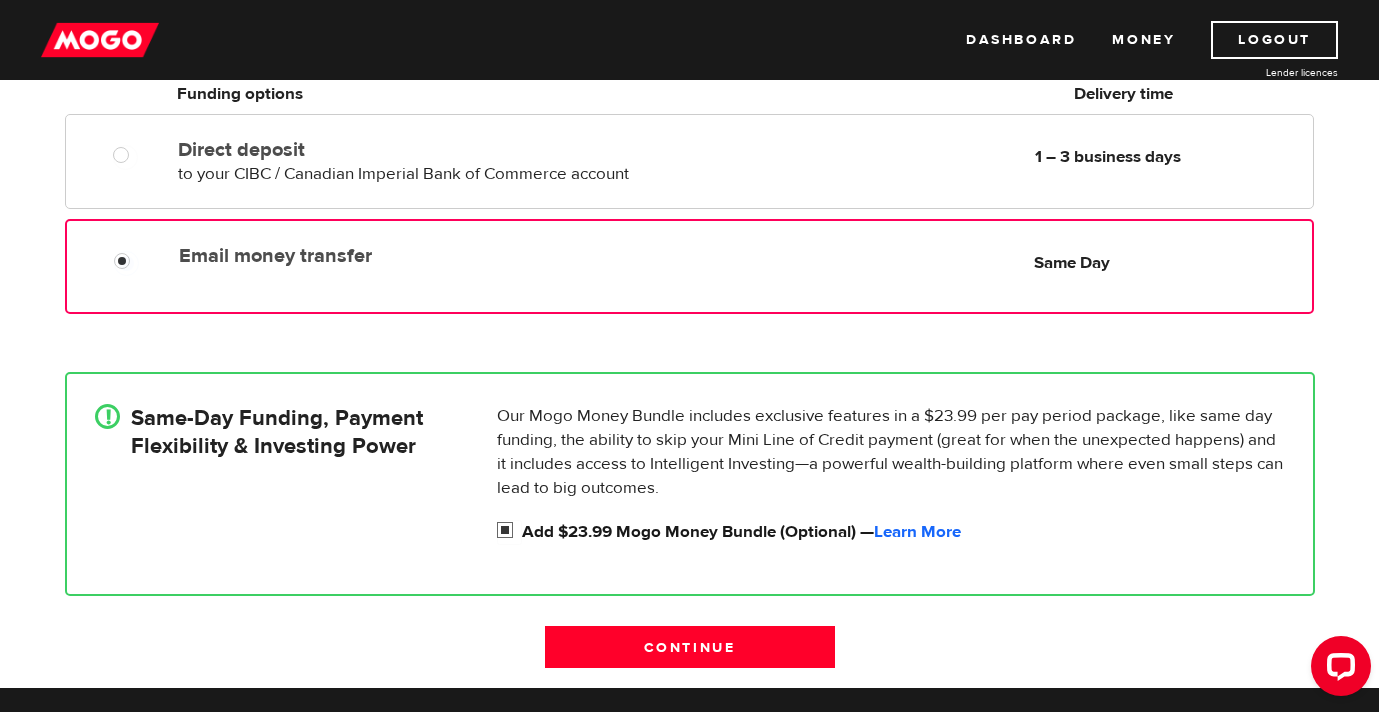 radio on "false" 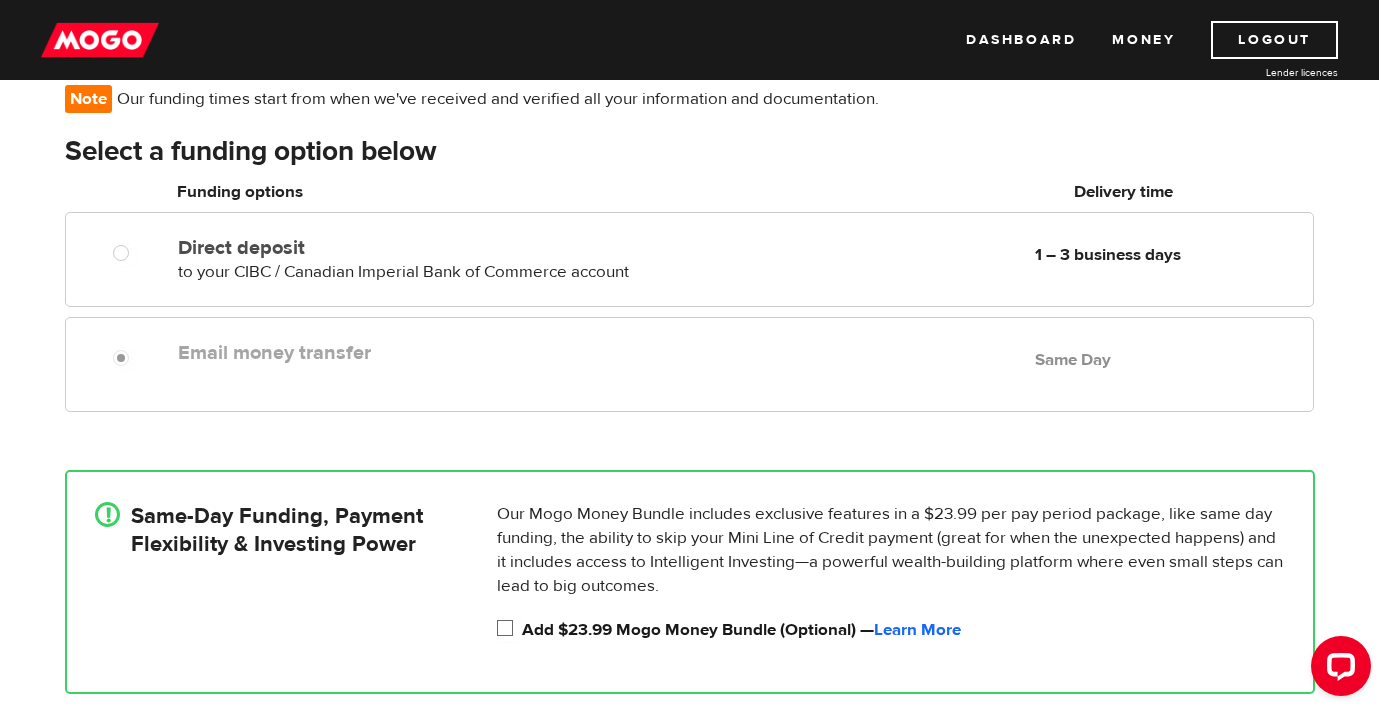 scroll, scrollTop: 157, scrollLeft: 0, axis: vertical 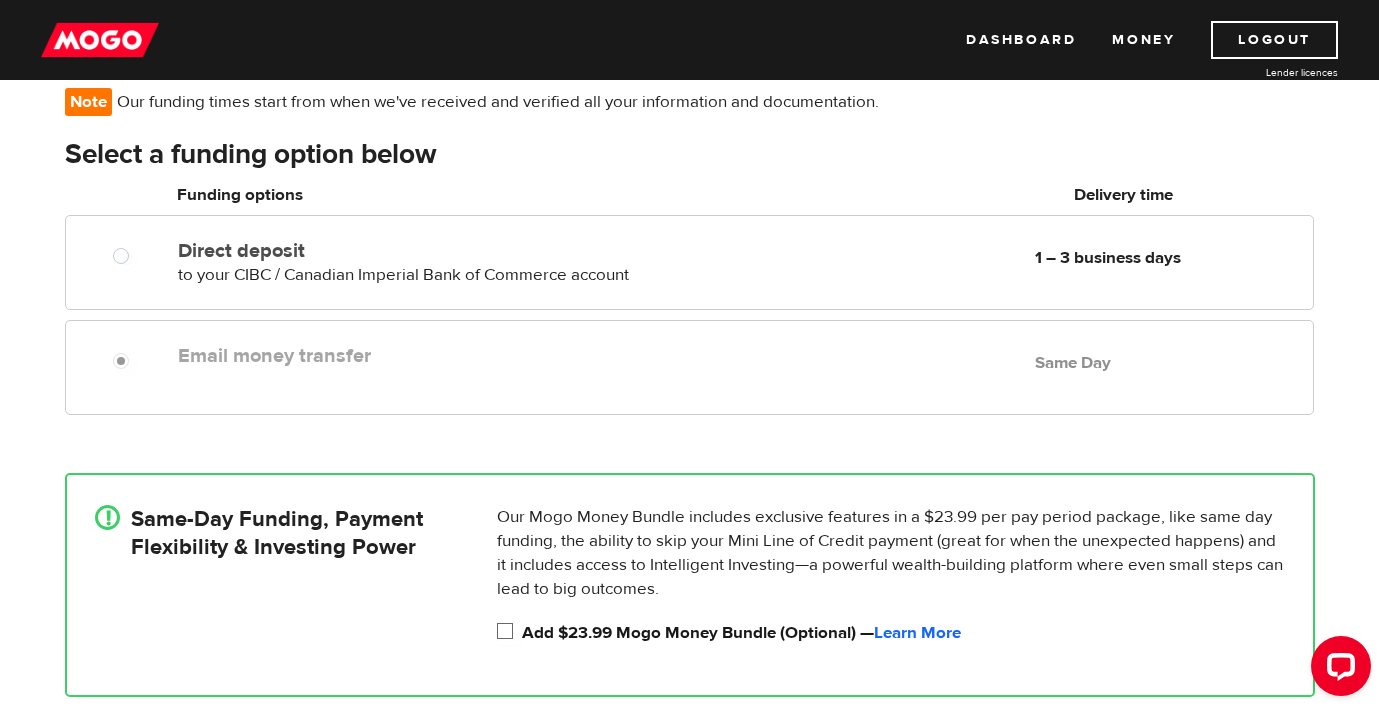 click on "Direct deposit to your CIBC / Canadian Imperial Bank of Commerce account Delivery in  1 – 3 business days" at bounding box center [408, 259] 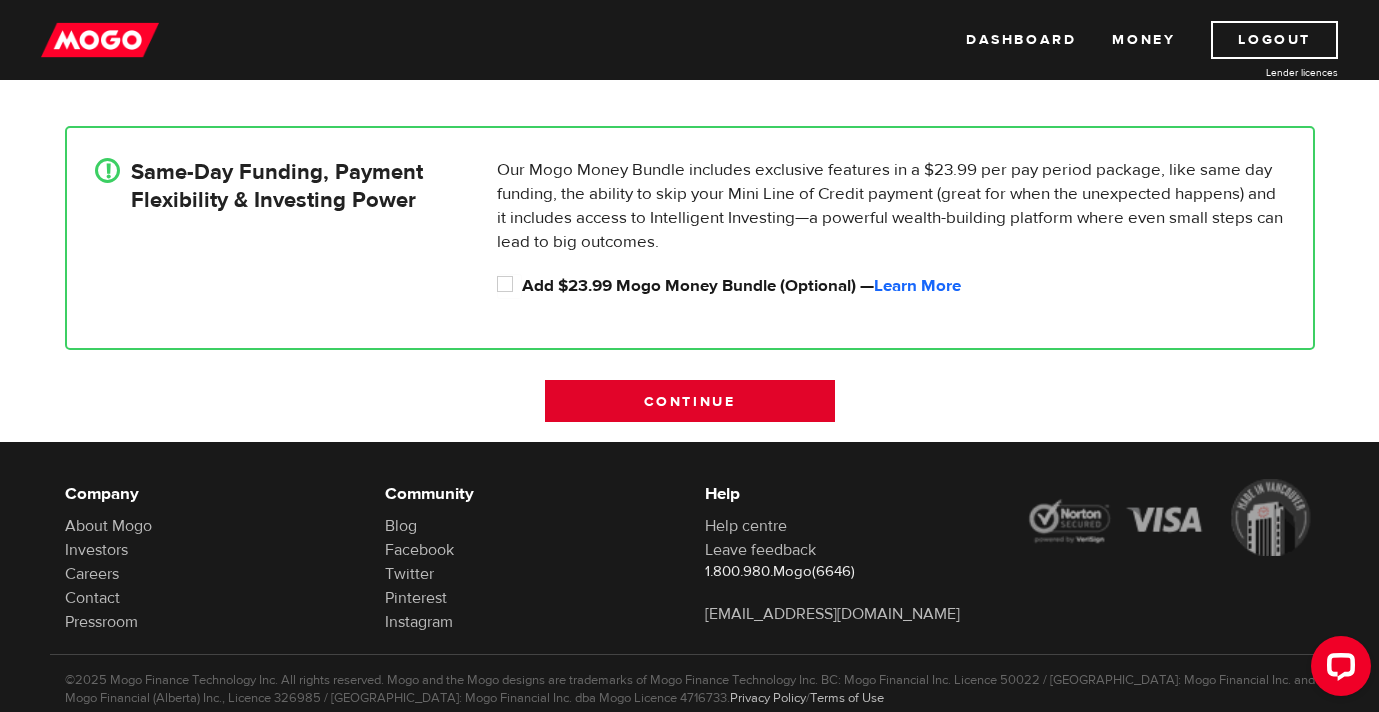 scroll, scrollTop: 537, scrollLeft: 0, axis: vertical 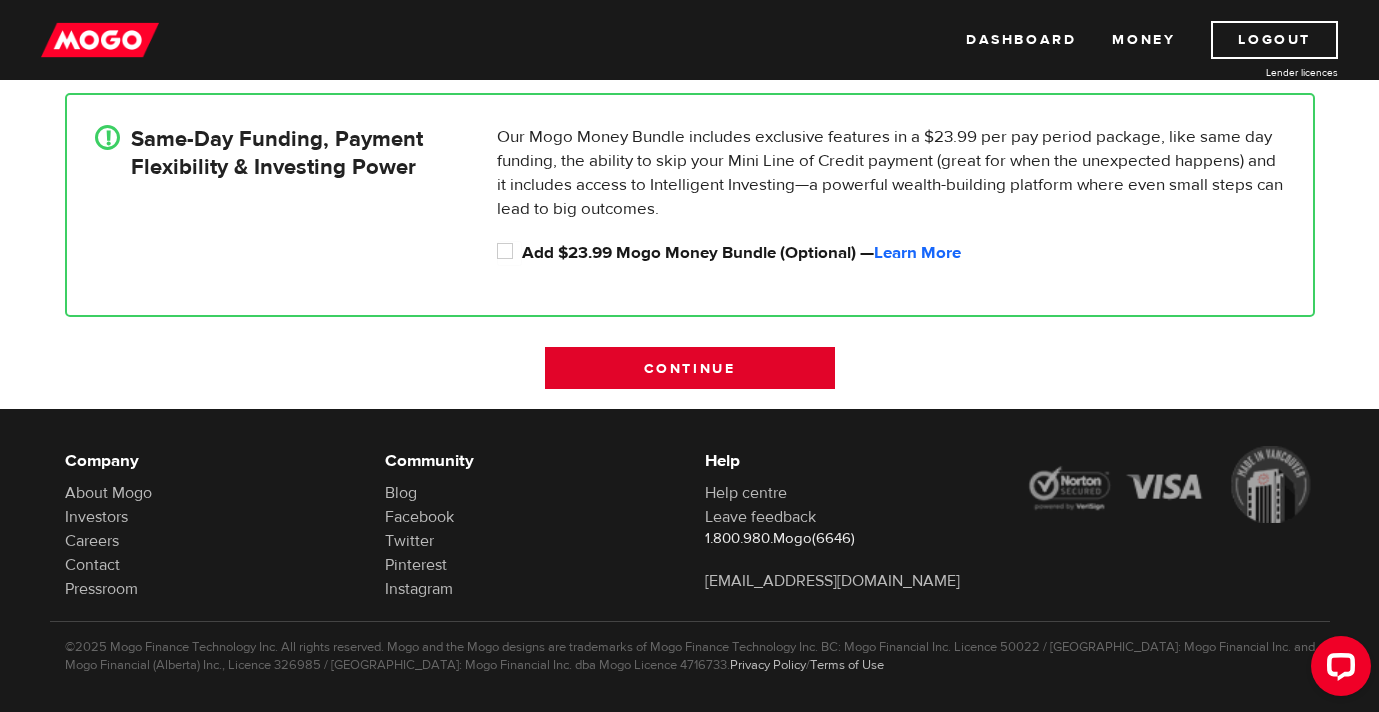 click on "Continue" at bounding box center (690, 368) 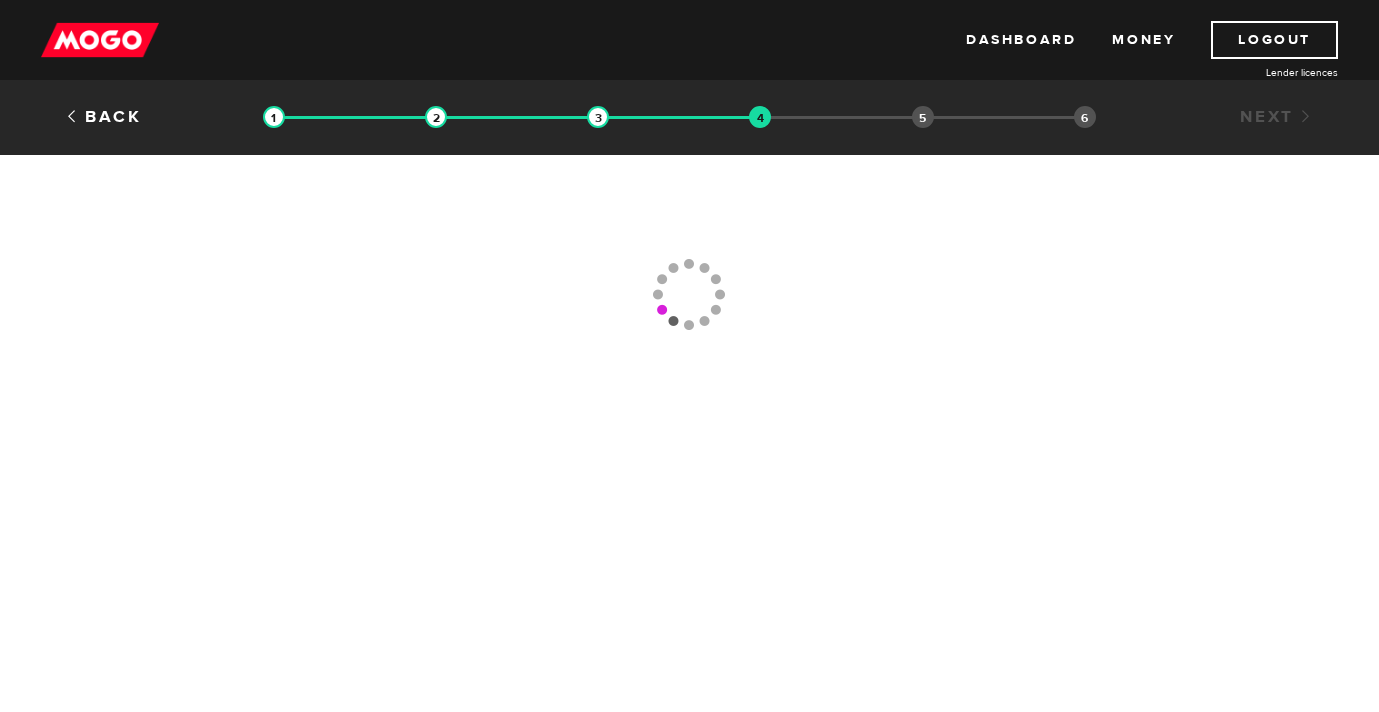 scroll, scrollTop: 0, scrollLeft: 0, axis: both 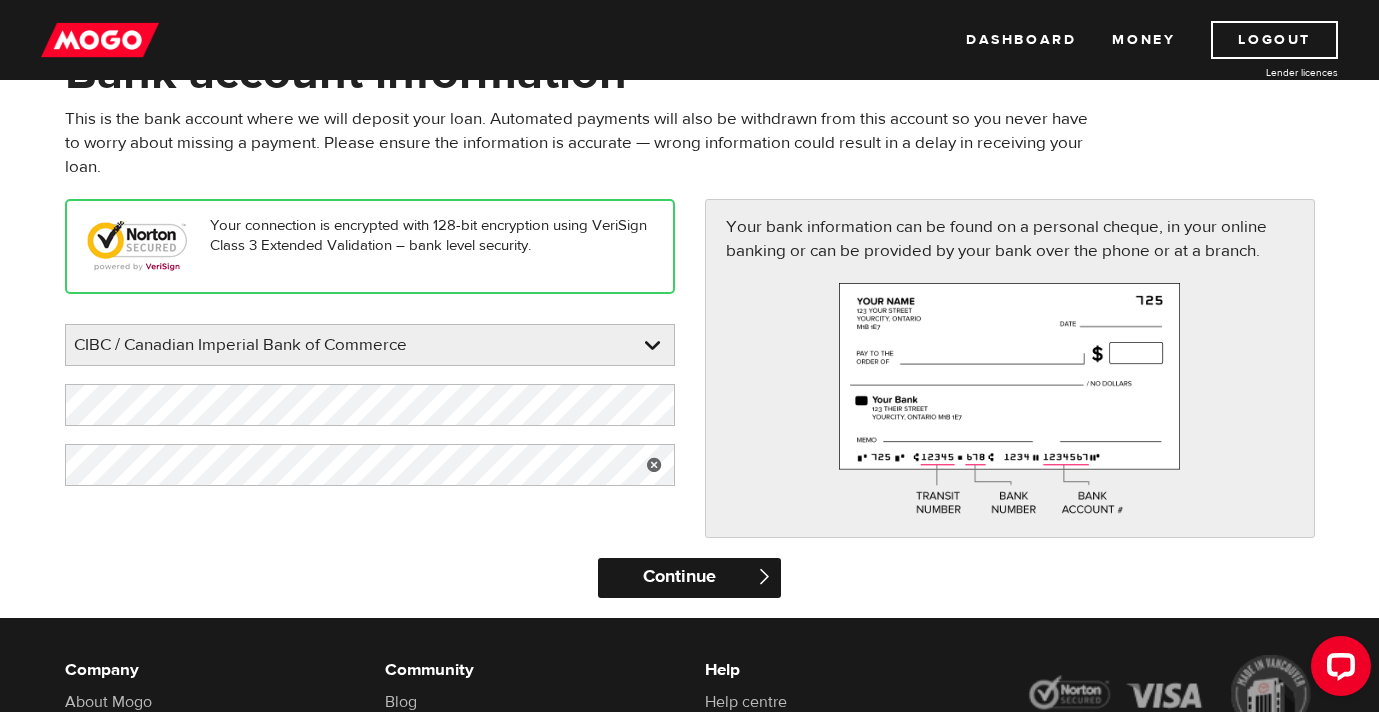click on "Continue" at bounding box center [689, 578] 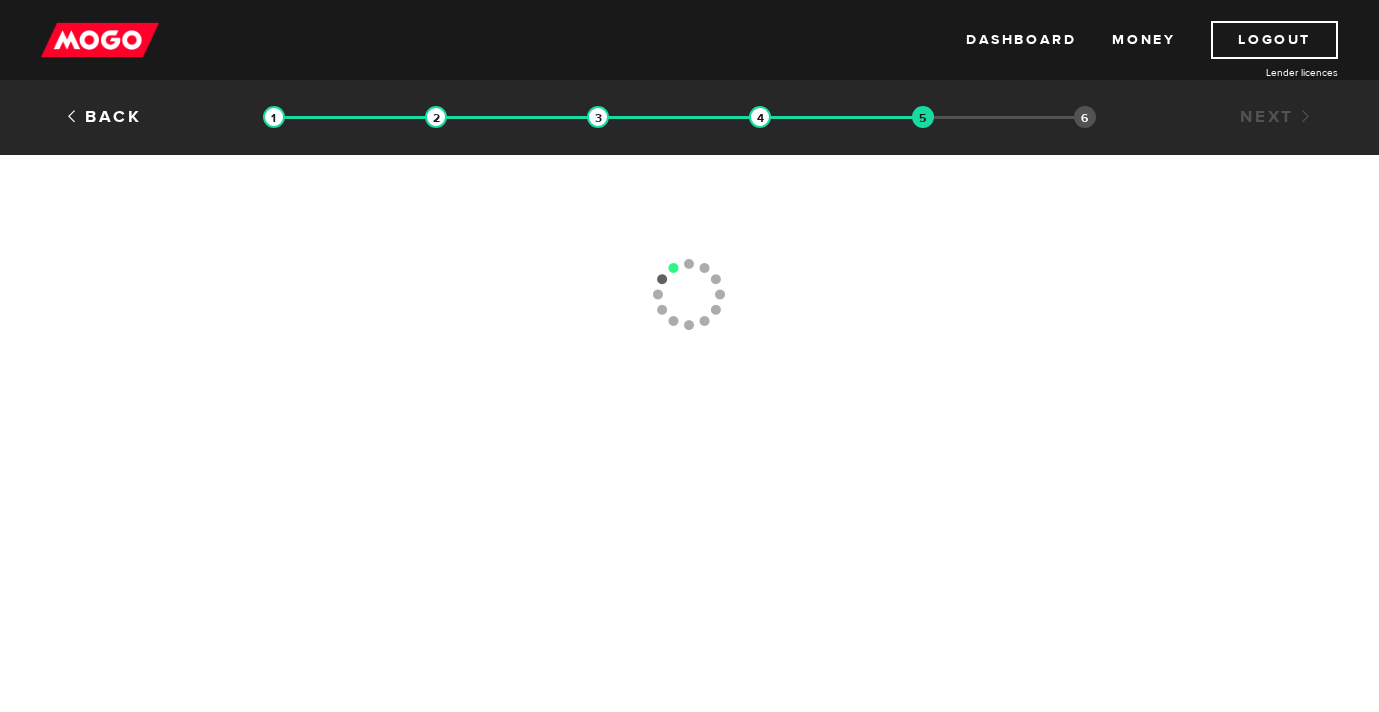 scroll, scrollTop: 0, scrollLeft: 0, axis: both 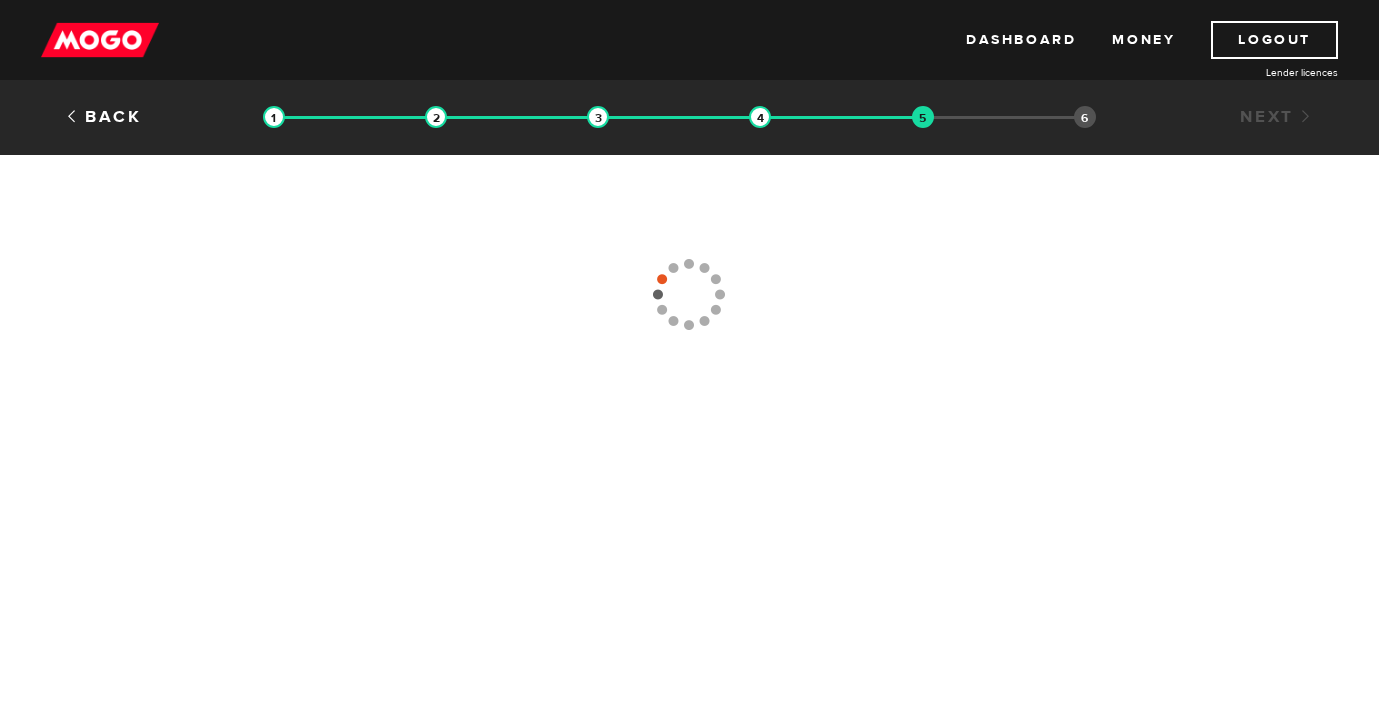 type 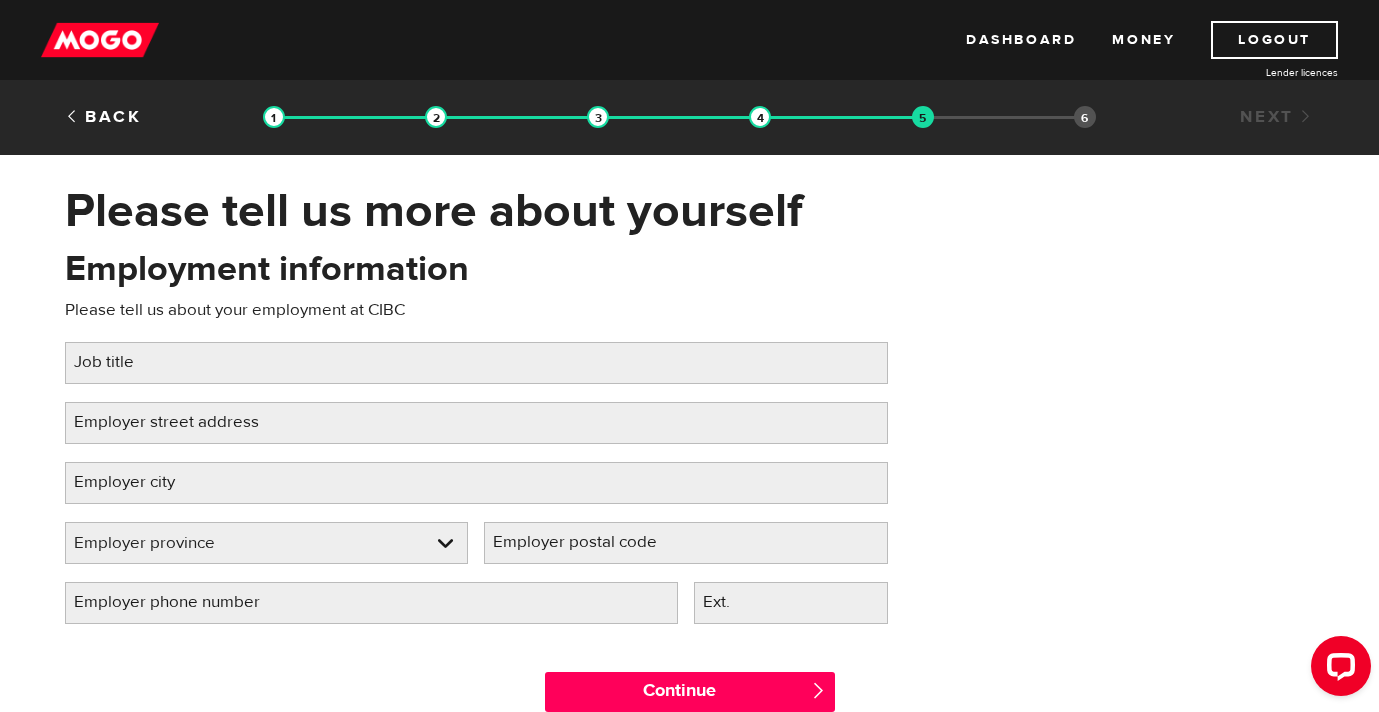 scroll, scrollTop: 0, scrollLeft: 0, axis: both 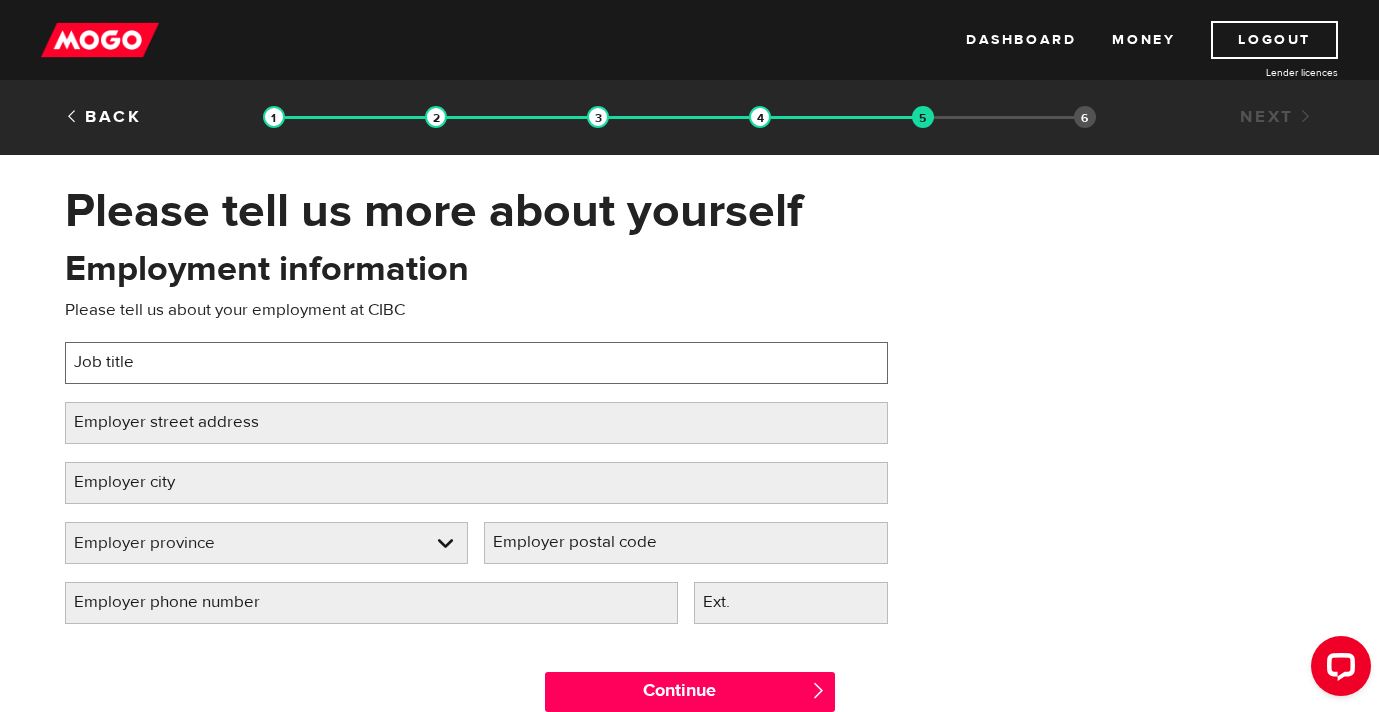 click on "Job title" at bounding box center (476, 363) 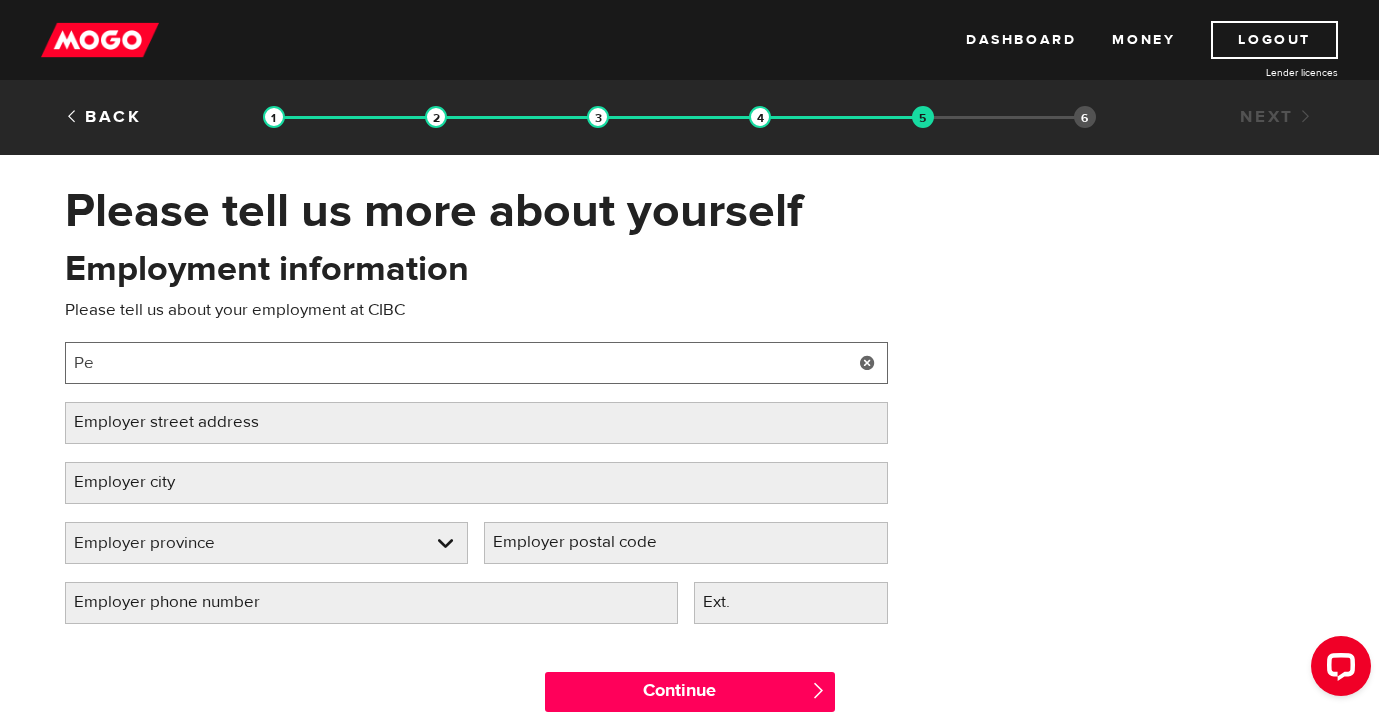 type on "P" 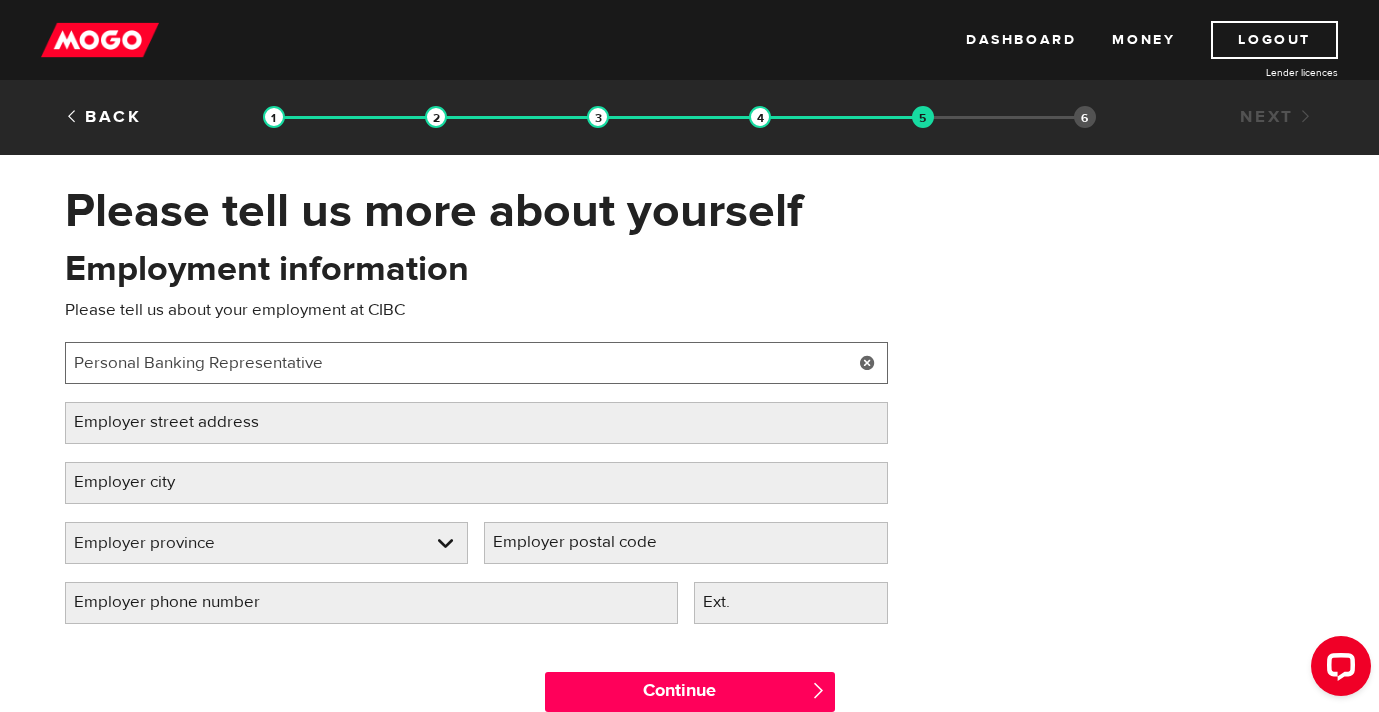 type on "Personal Banking Representative" 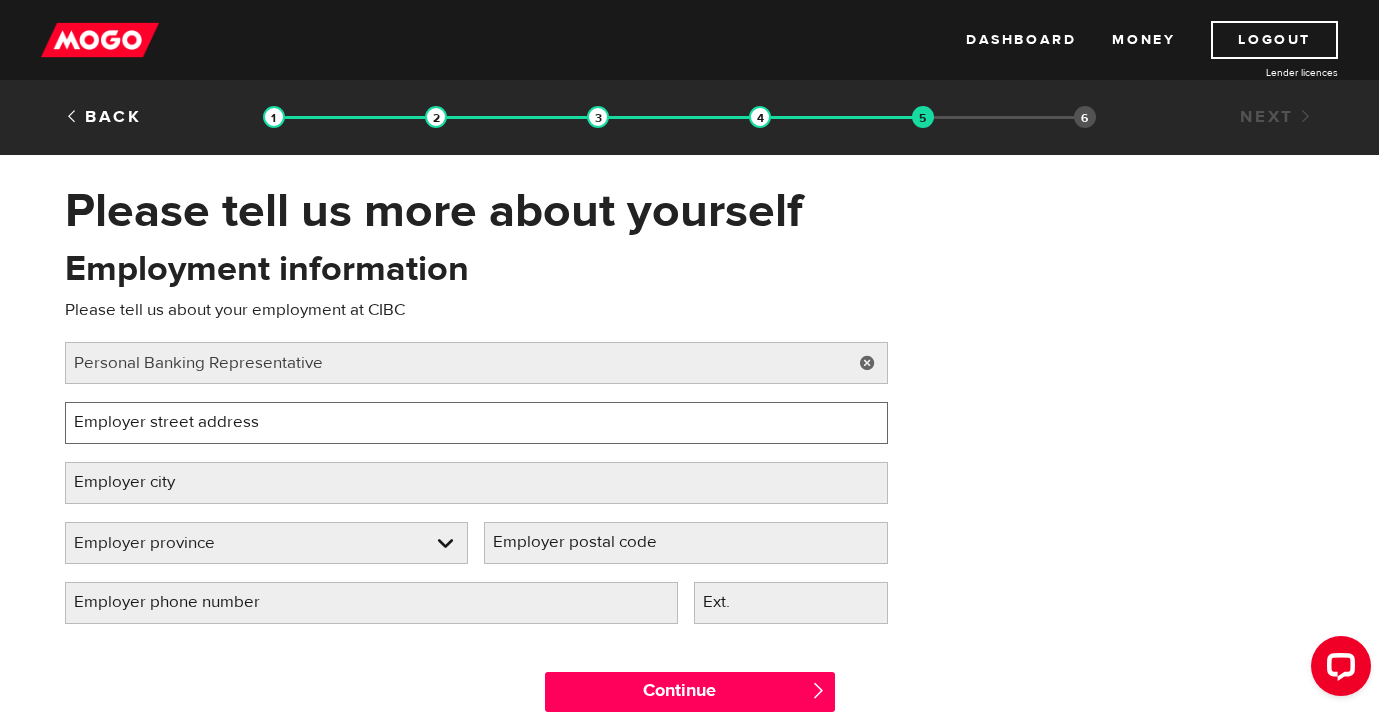 click on "Employer street address" at bounding box center [476, 423] 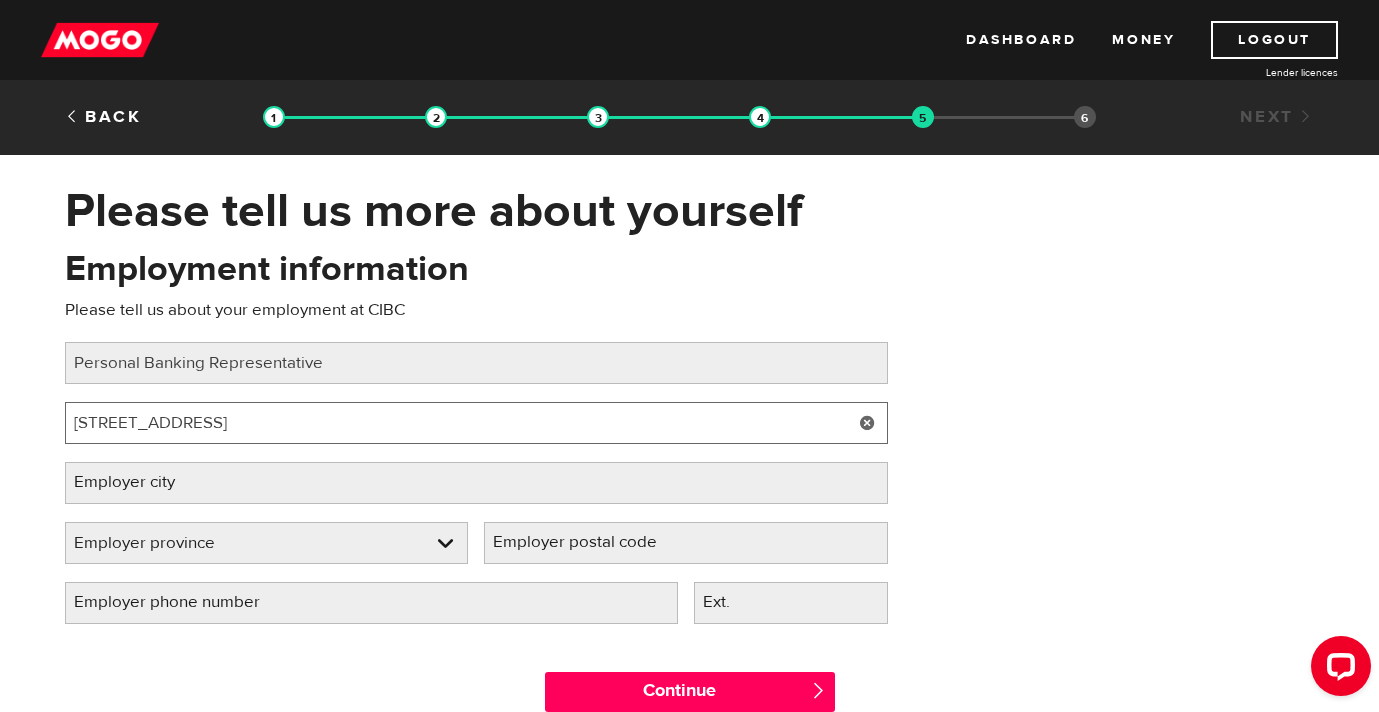 type on "[STREET_ADDRESS]" 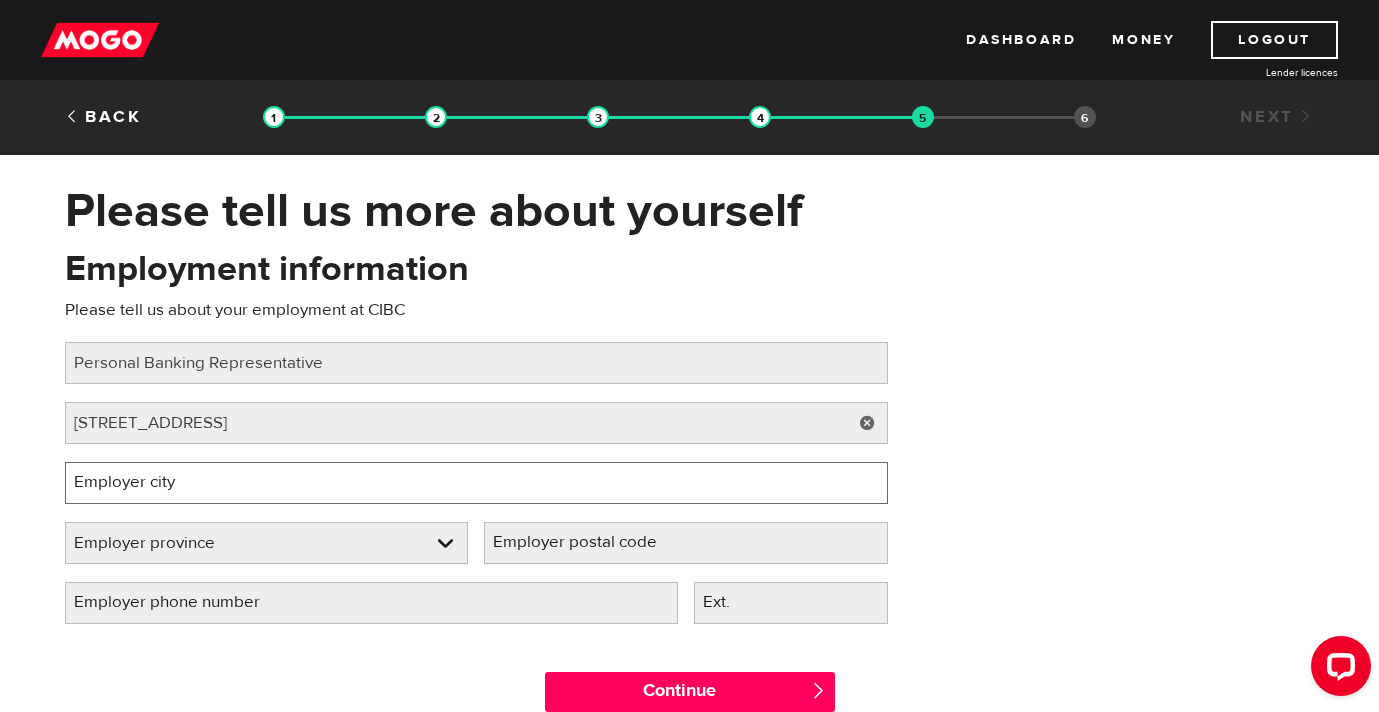 click on "Employer city" at bounding box center (476, 483) 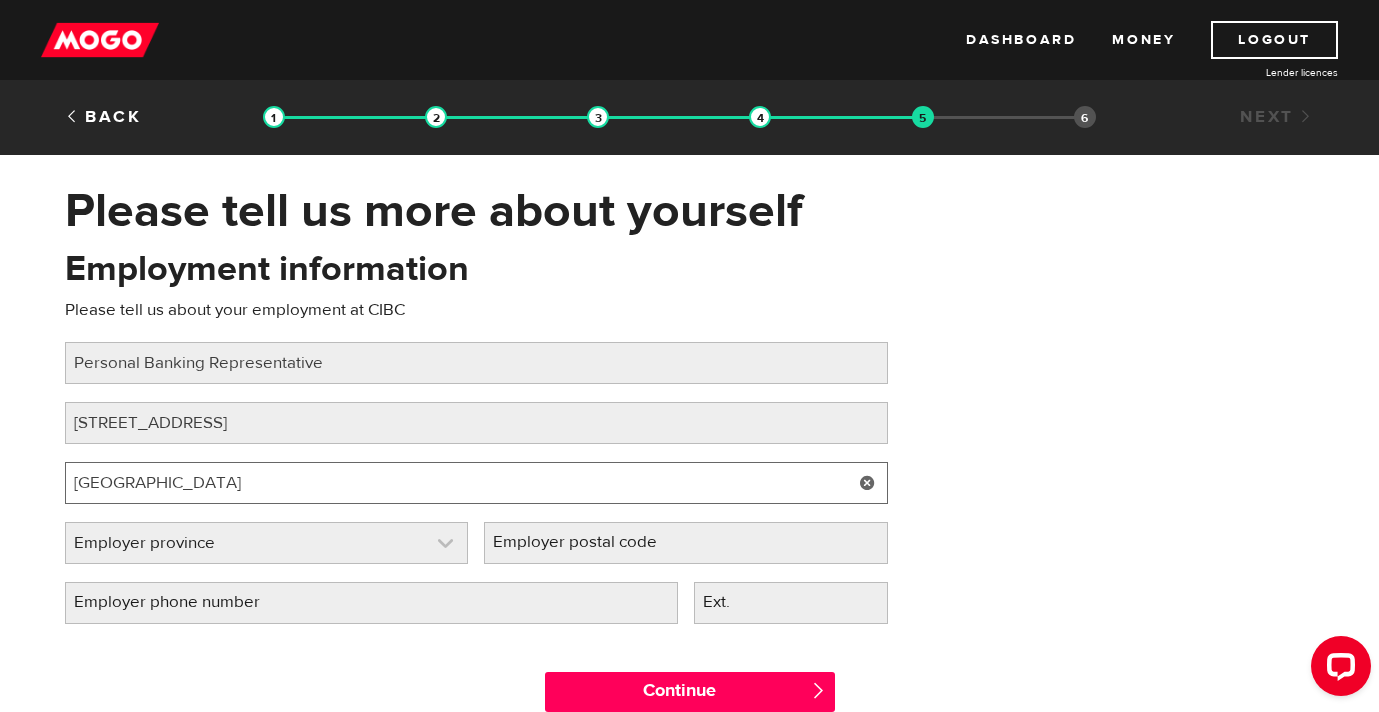 type on "[GEOGRAPHIC_DATA]" 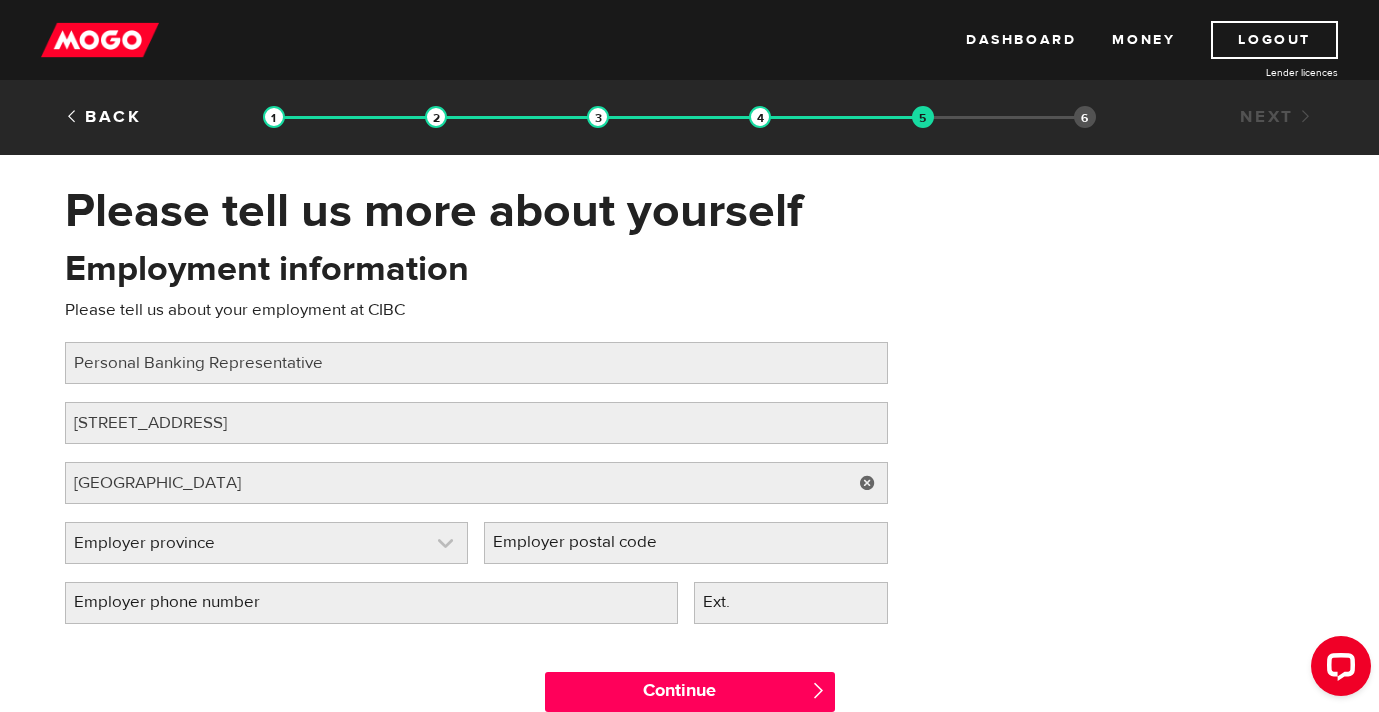 click at bounding box center [267, 543] 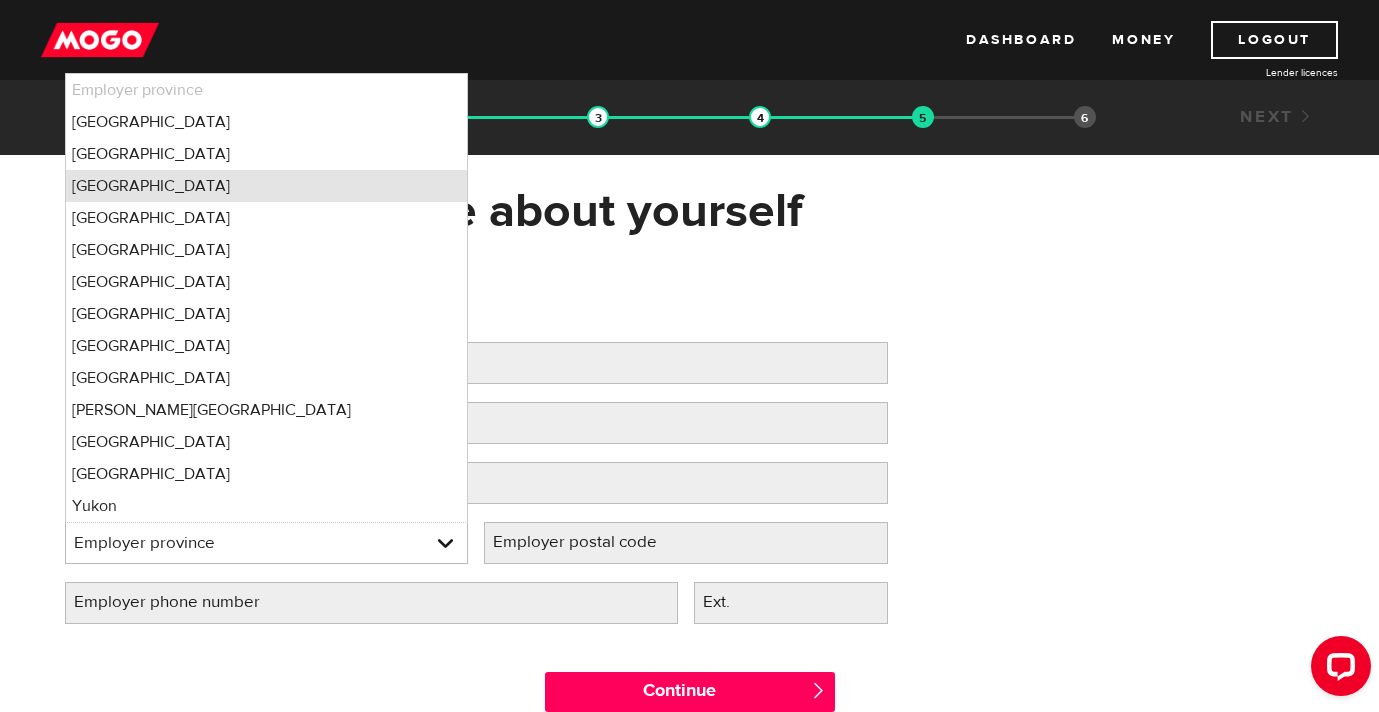 click on "[GEOGRAPHIC_DATA]" at bounding box center [267, 186] 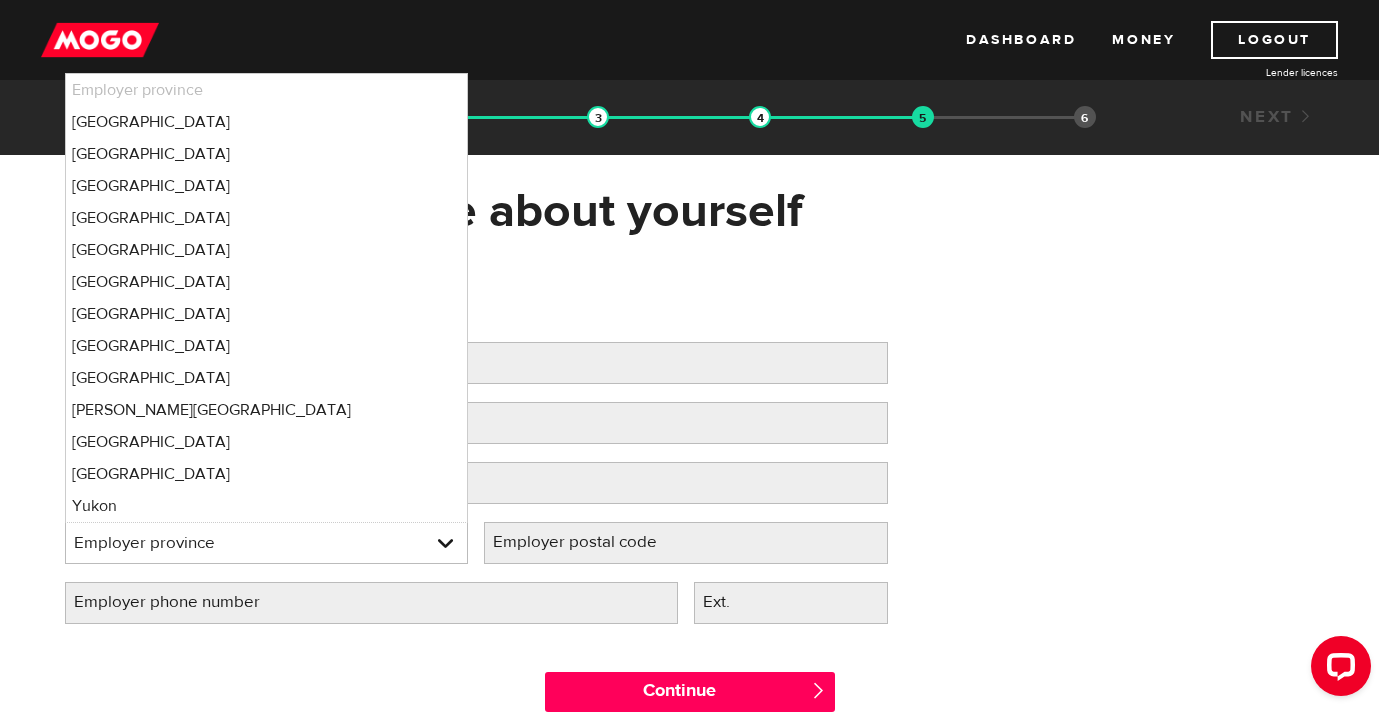 select on "ON" 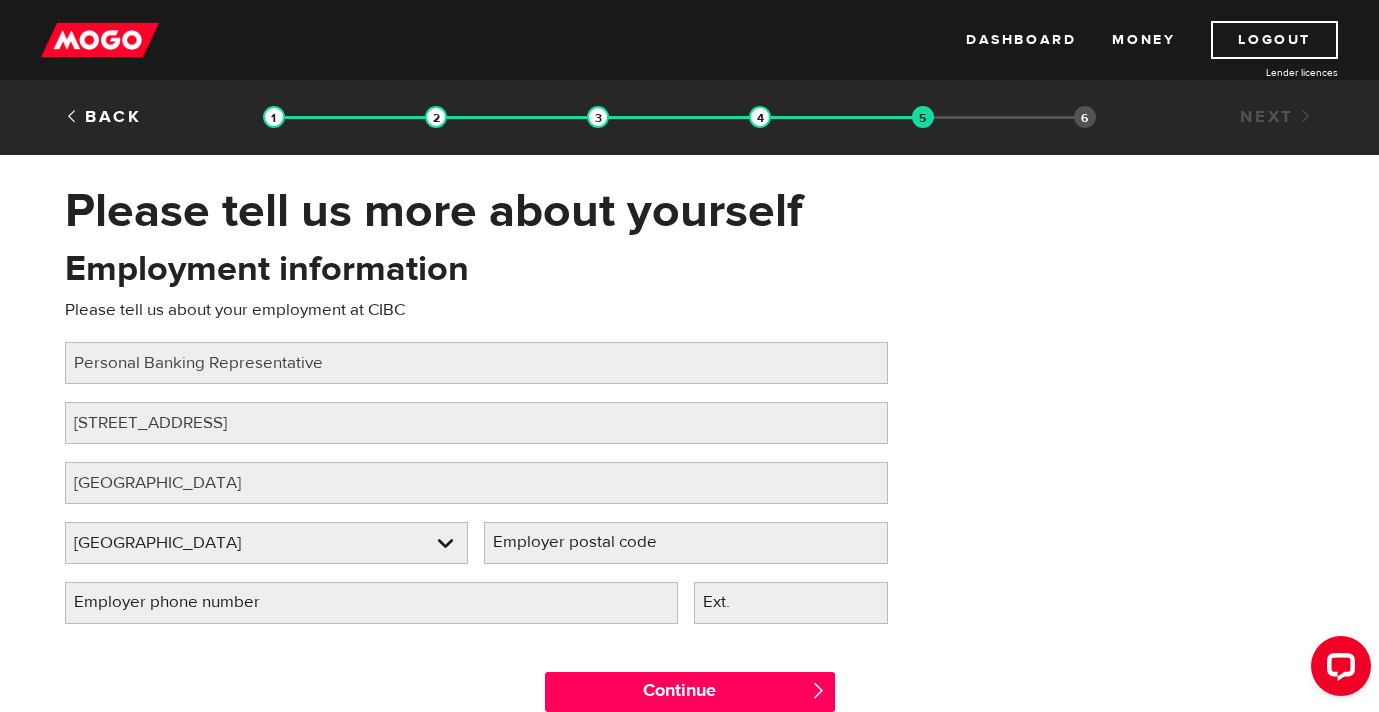 click on "Employer postal code" at bounding box center (591, 542) 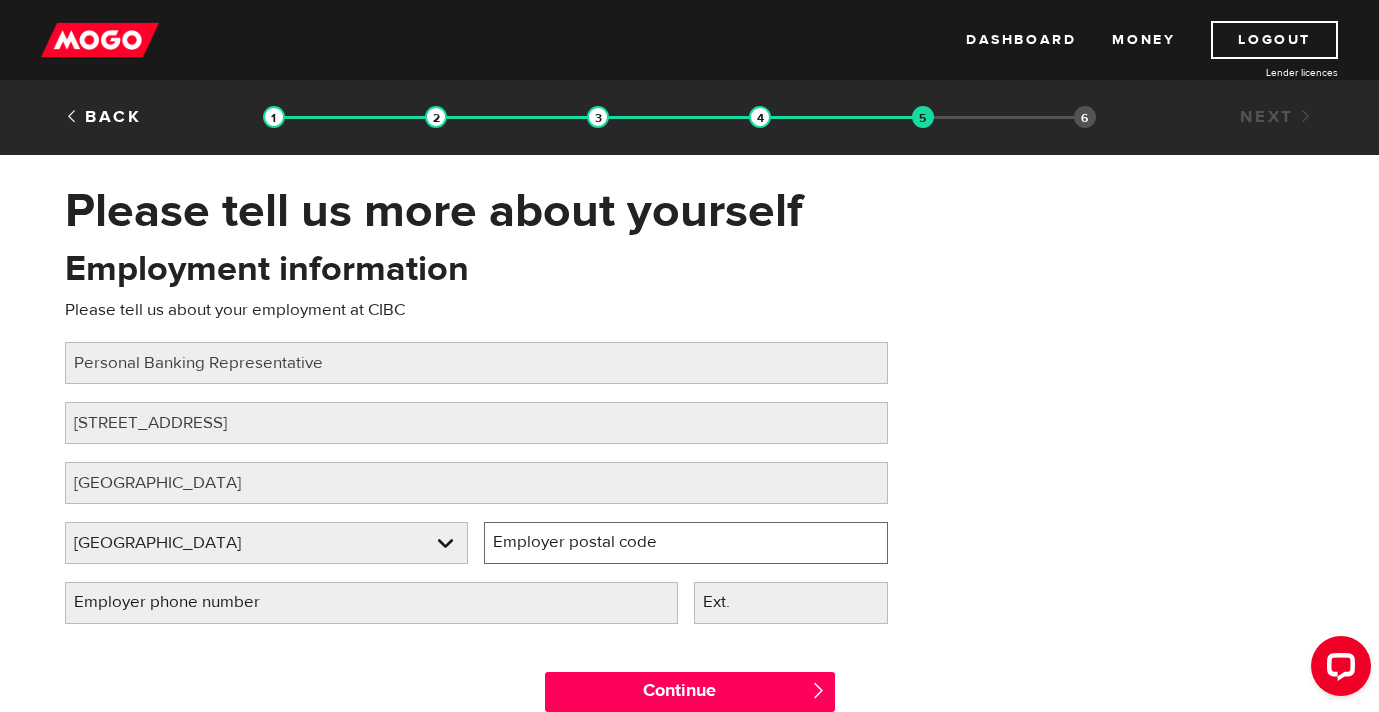 click on "Employer postal code" at bounding box center (686, 543) 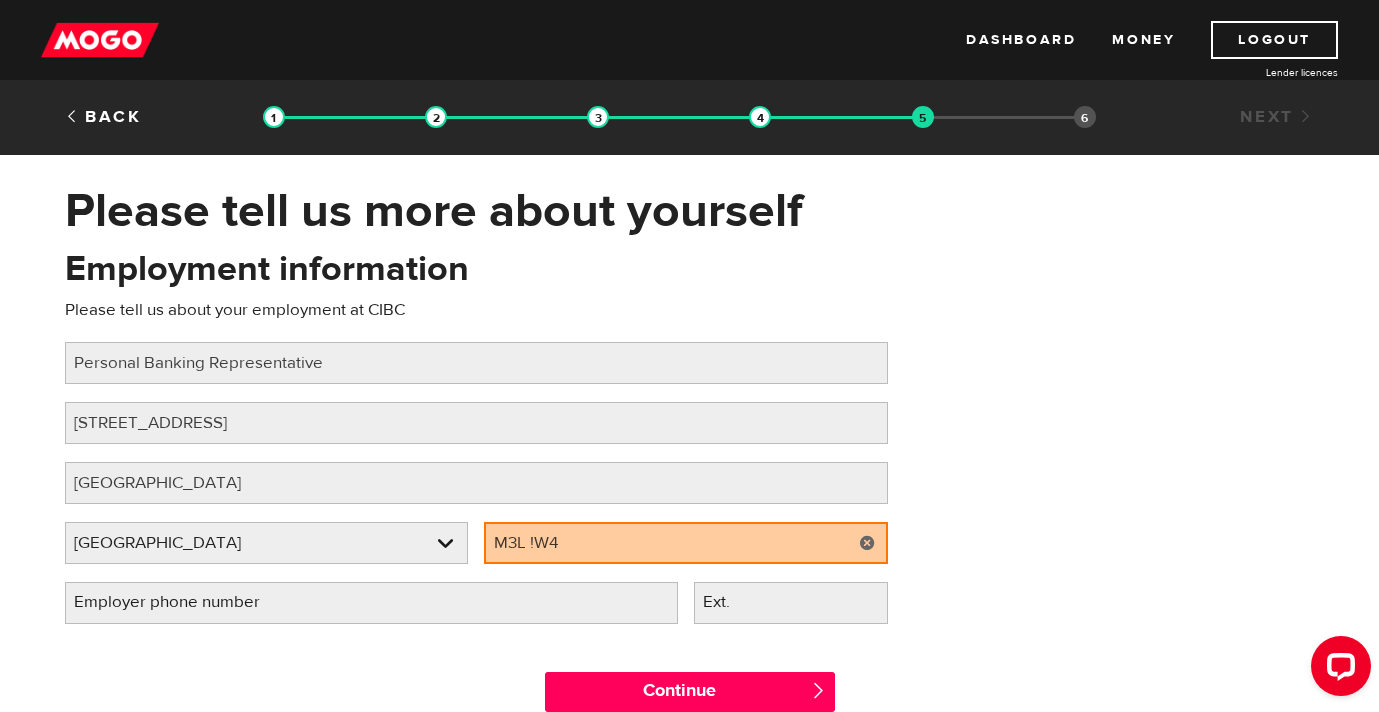 click on "Employer phone number Please fill in your employer's phone number" at bounding box center (371, 612) 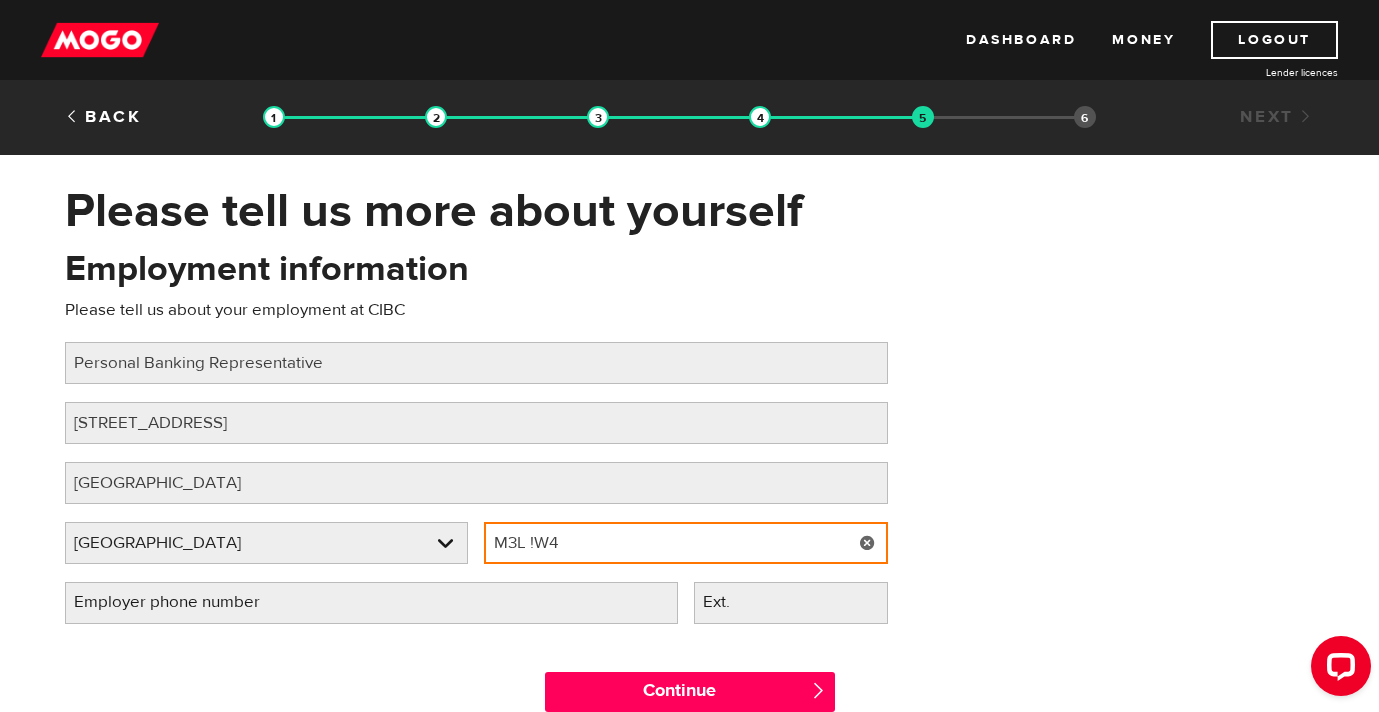 click on "M3L !W4" at bounding box center (686, 543) 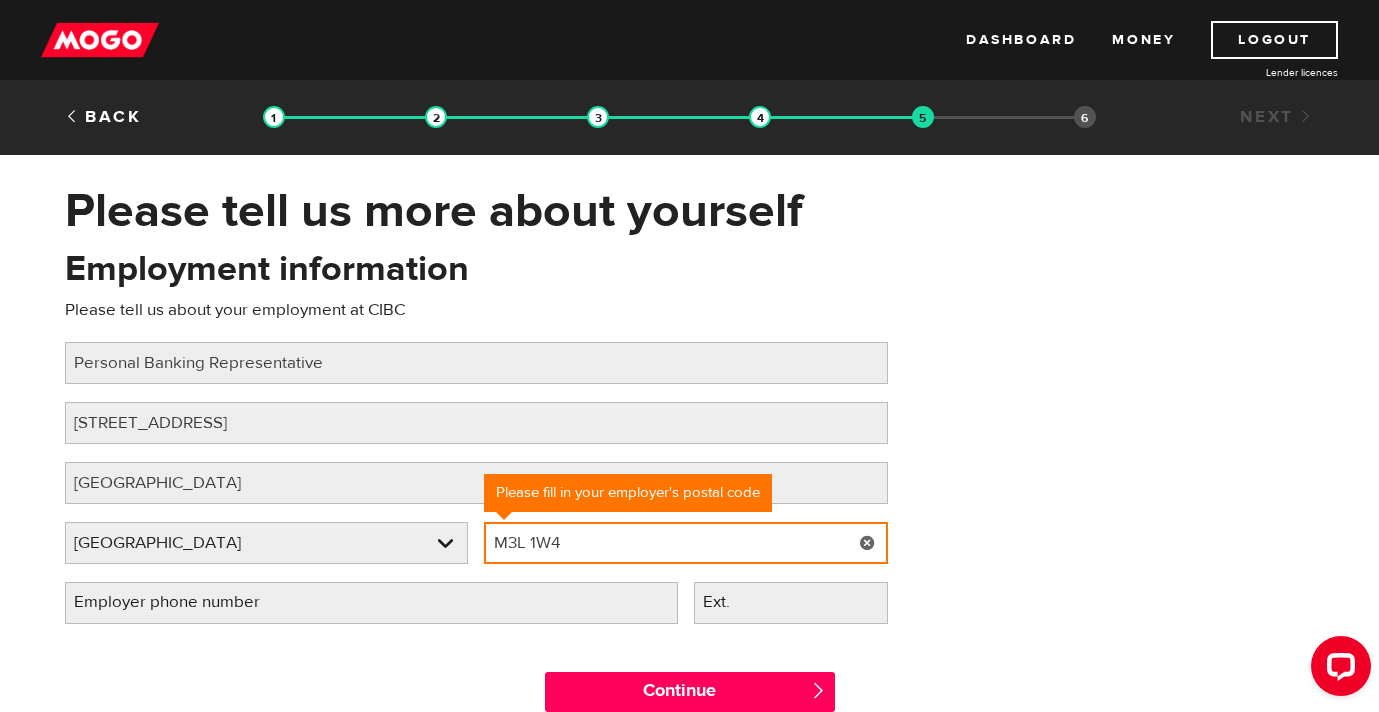 type on "M3L 1W4" 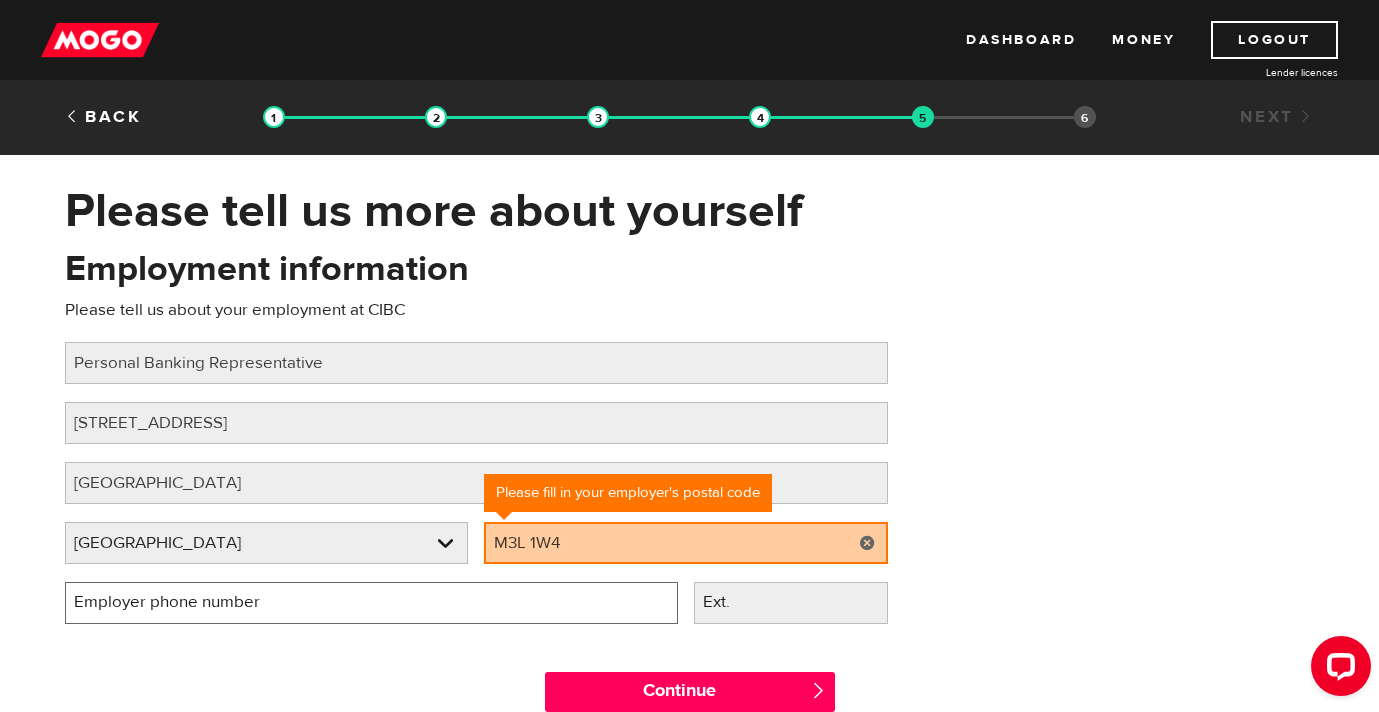 click on "Employer phone number" at bounding box center [371, 603] 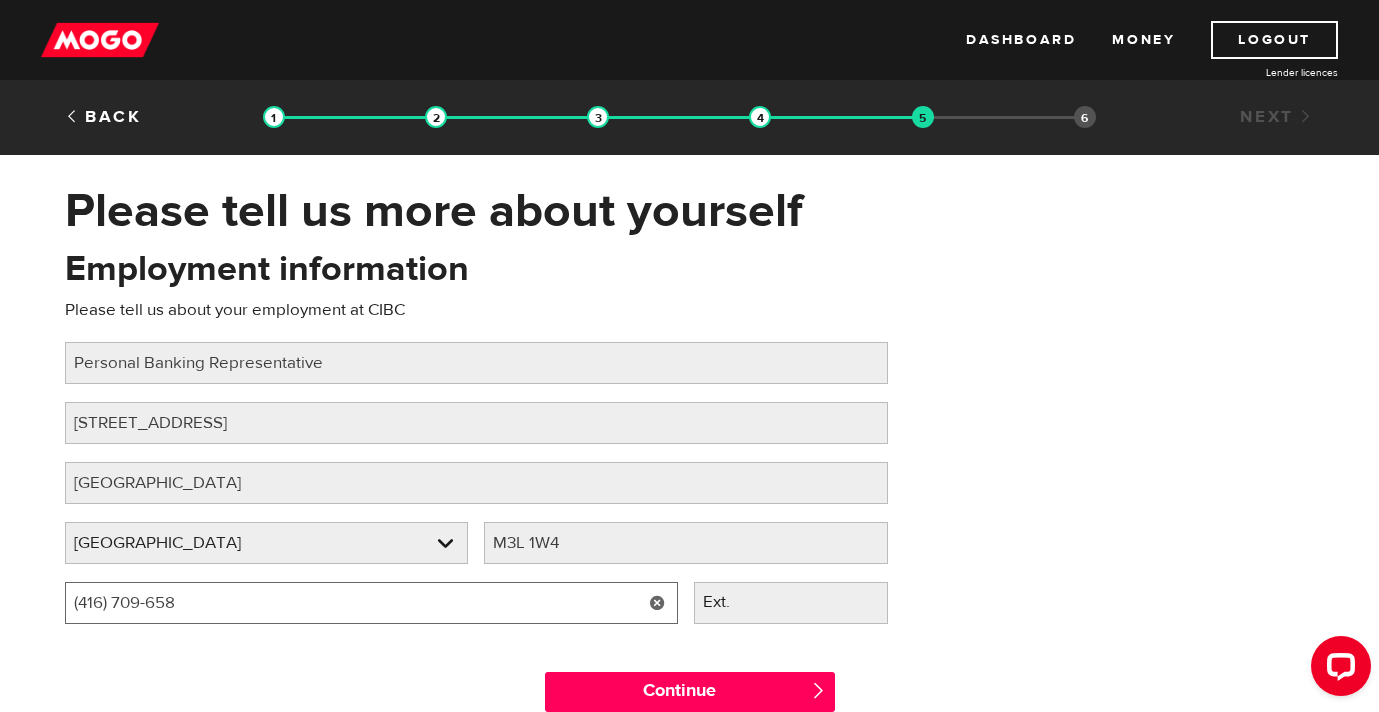 type on "[PHONE_NUMBER]" 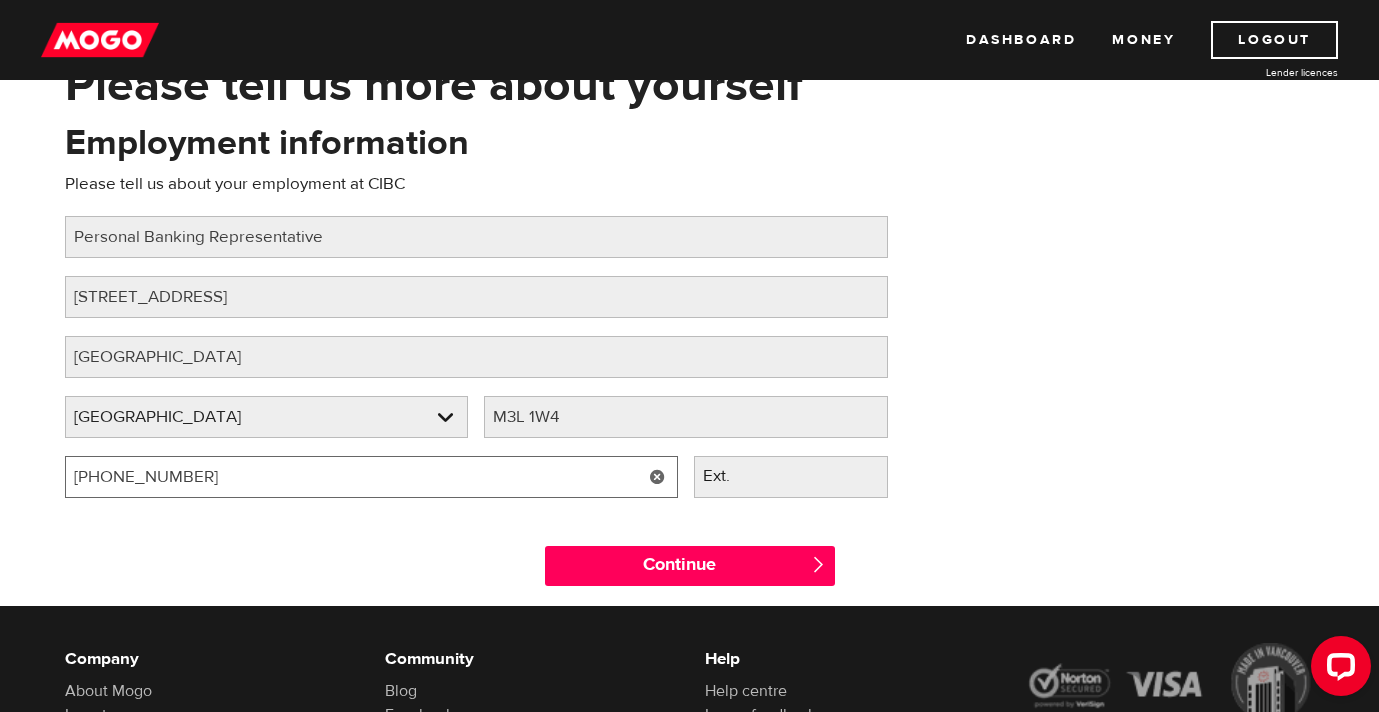 scroll, scrollTop: 182, scrollLeft: 0, axis: vertical 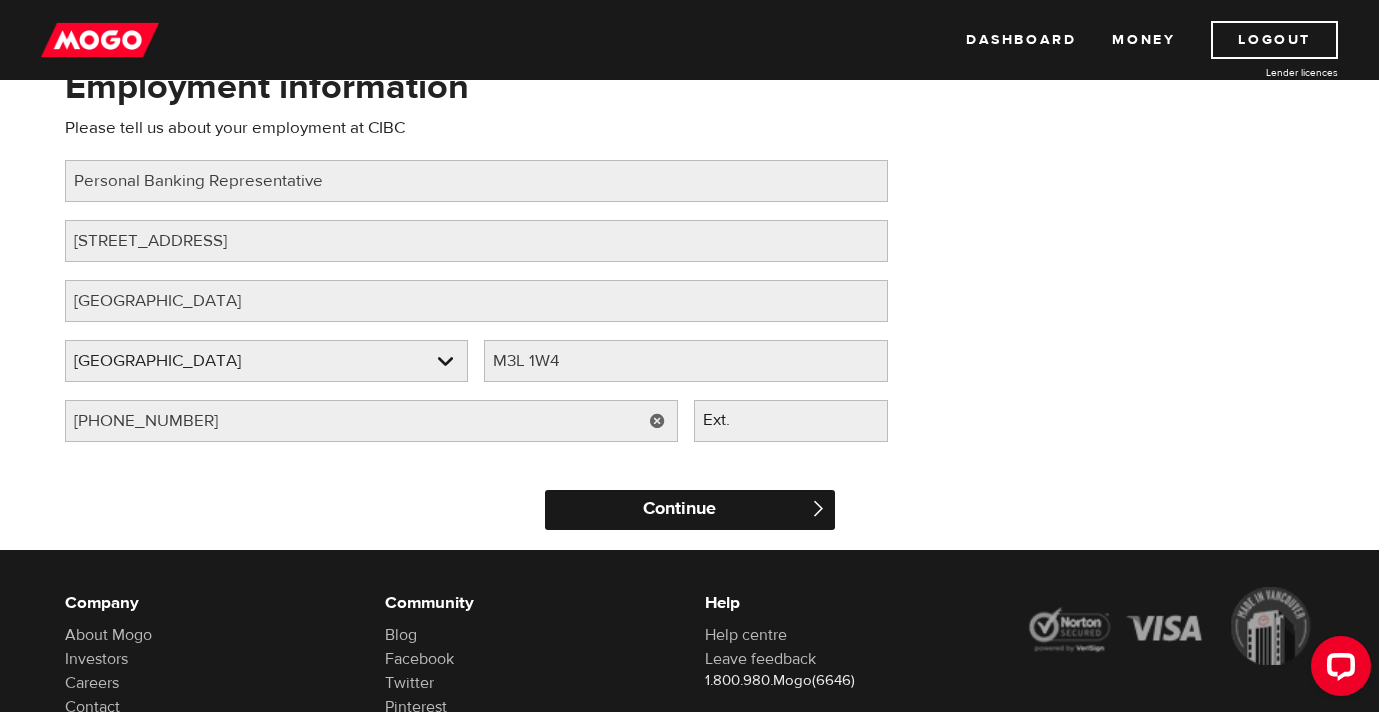 click on "Continue" at bounding box center [690, 510] 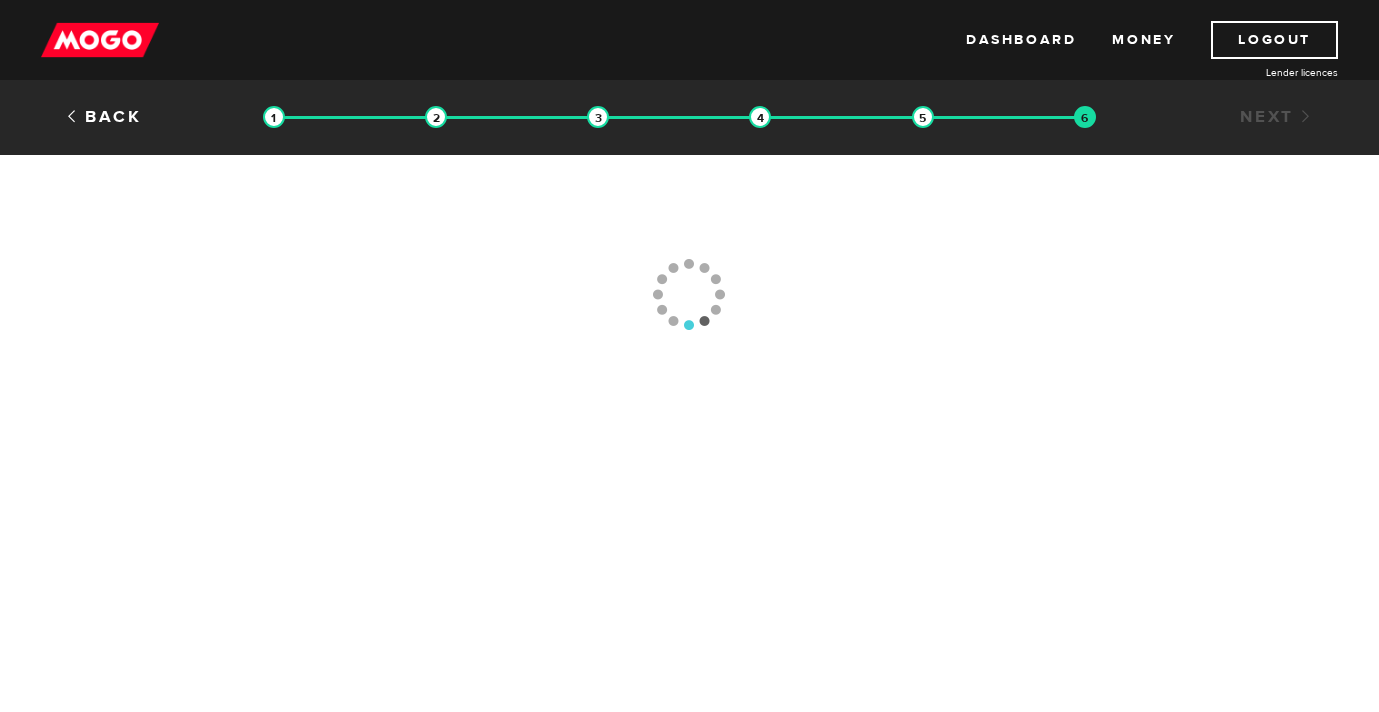 scroll, scrollTop: 0, scrollLeft: 0, axis: both 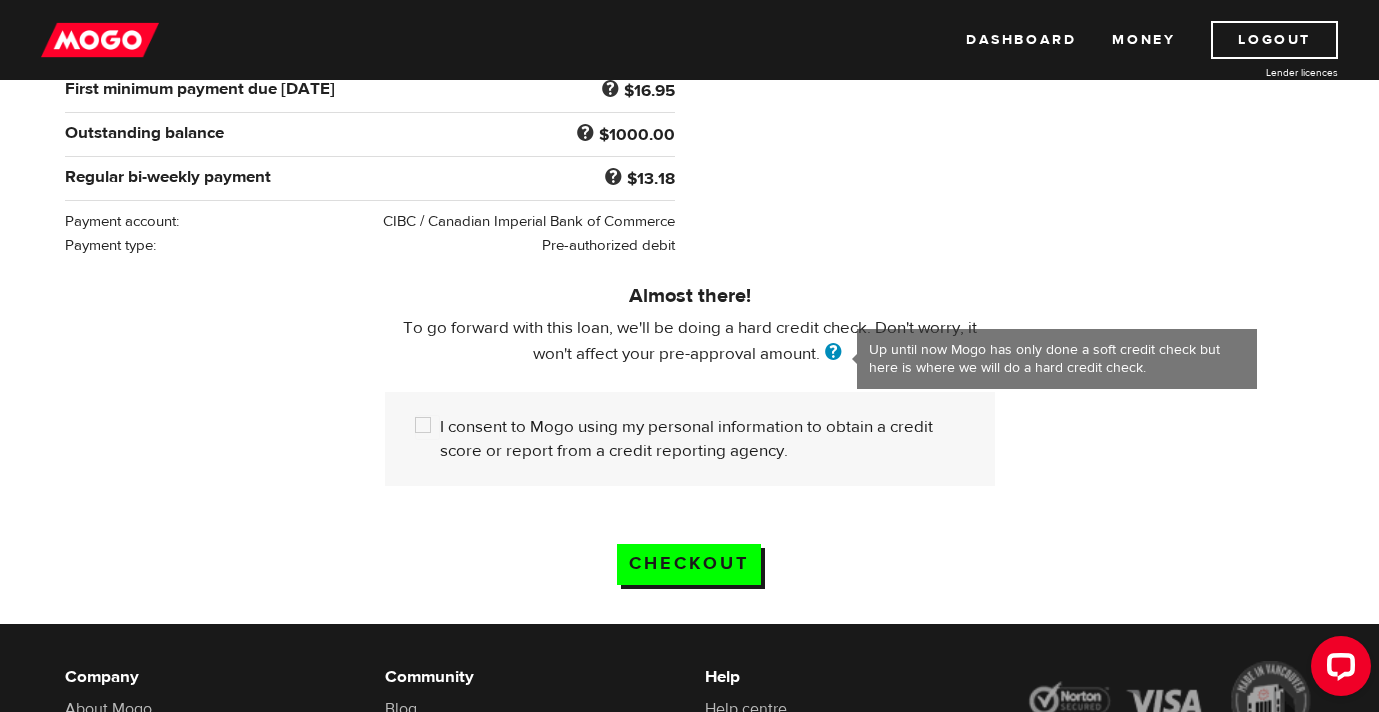 click at bounding box center [833, 354] 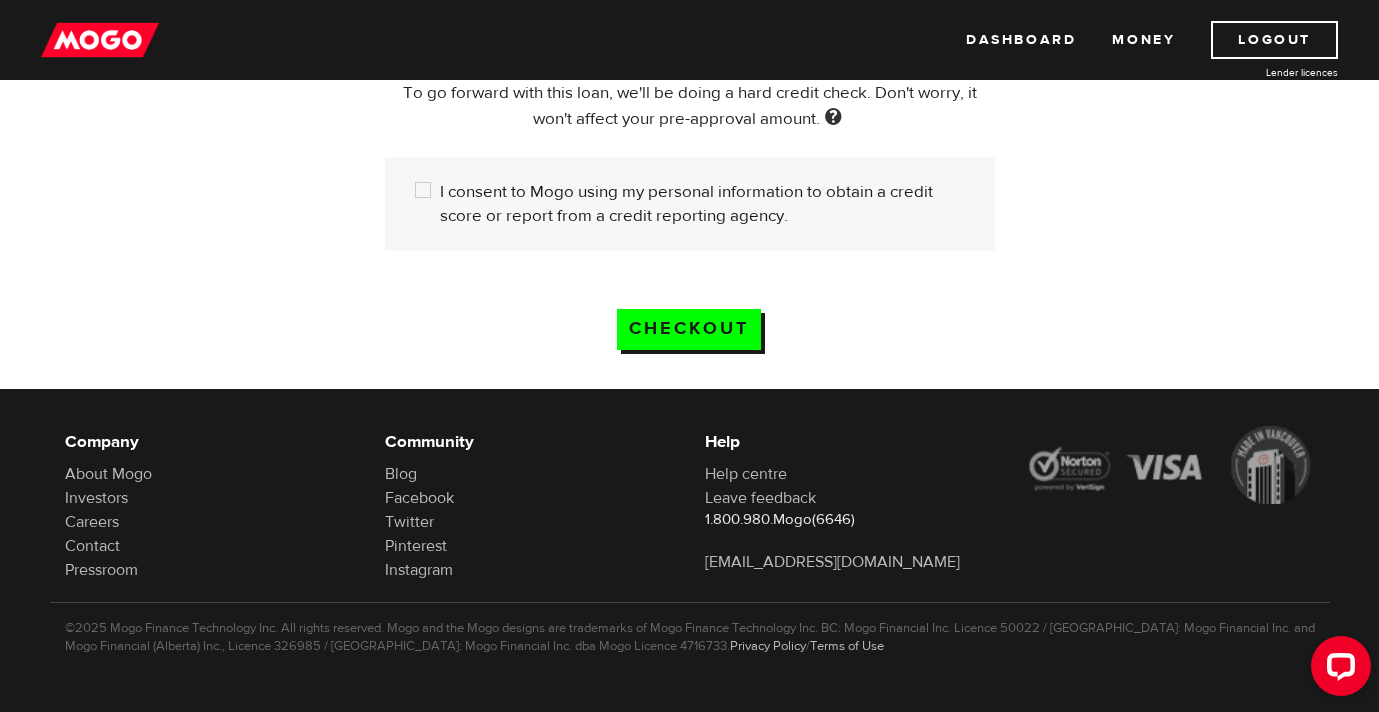 scroll, scrollTop: 0, scrollLeft: 0, axis: both 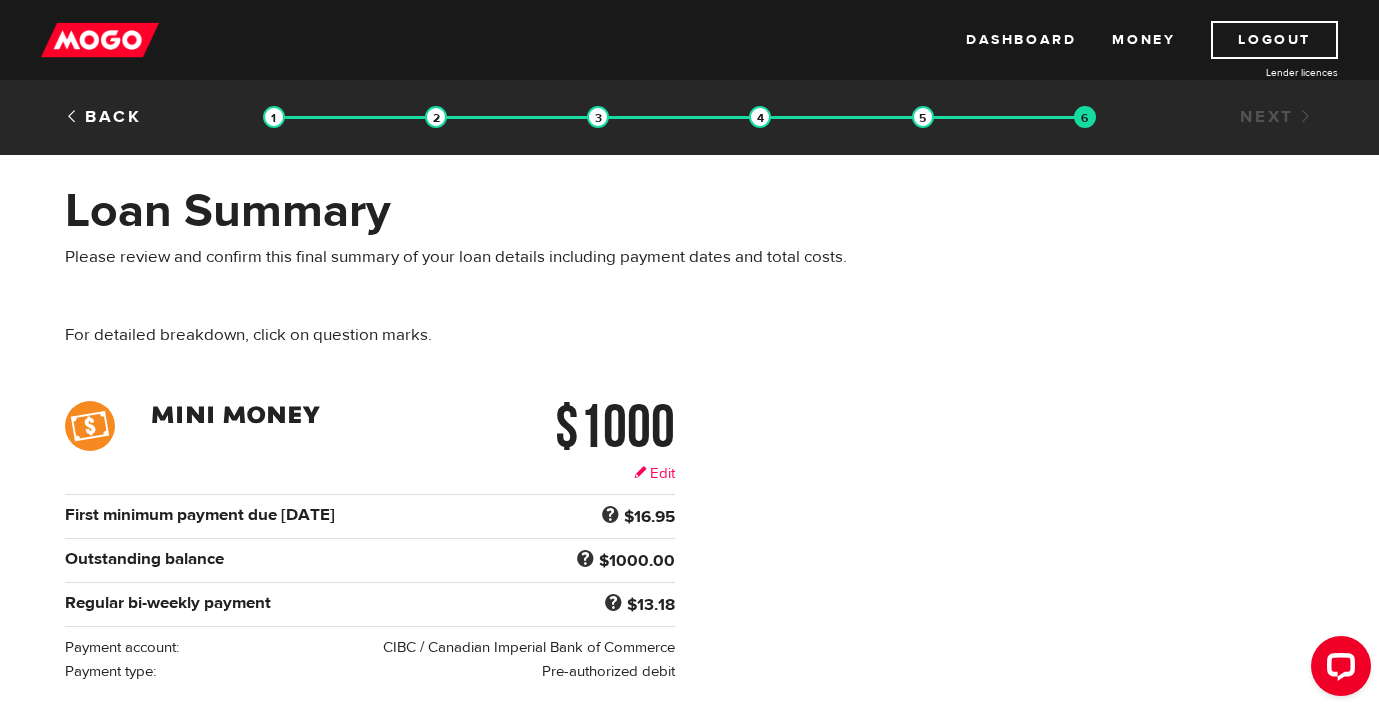 click on "Edit" at bounding box center [654, 473] 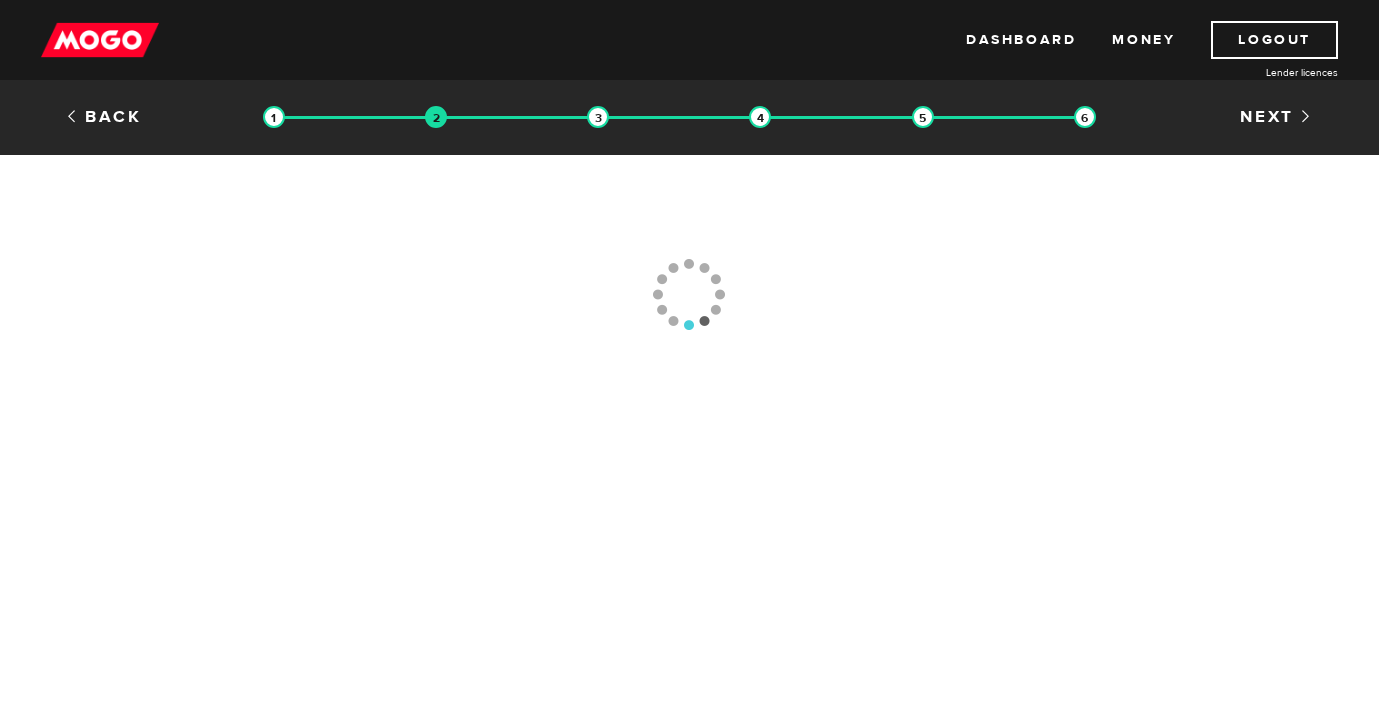 scroll, scrollTop: 0, scrollLeft: 0, axis: both 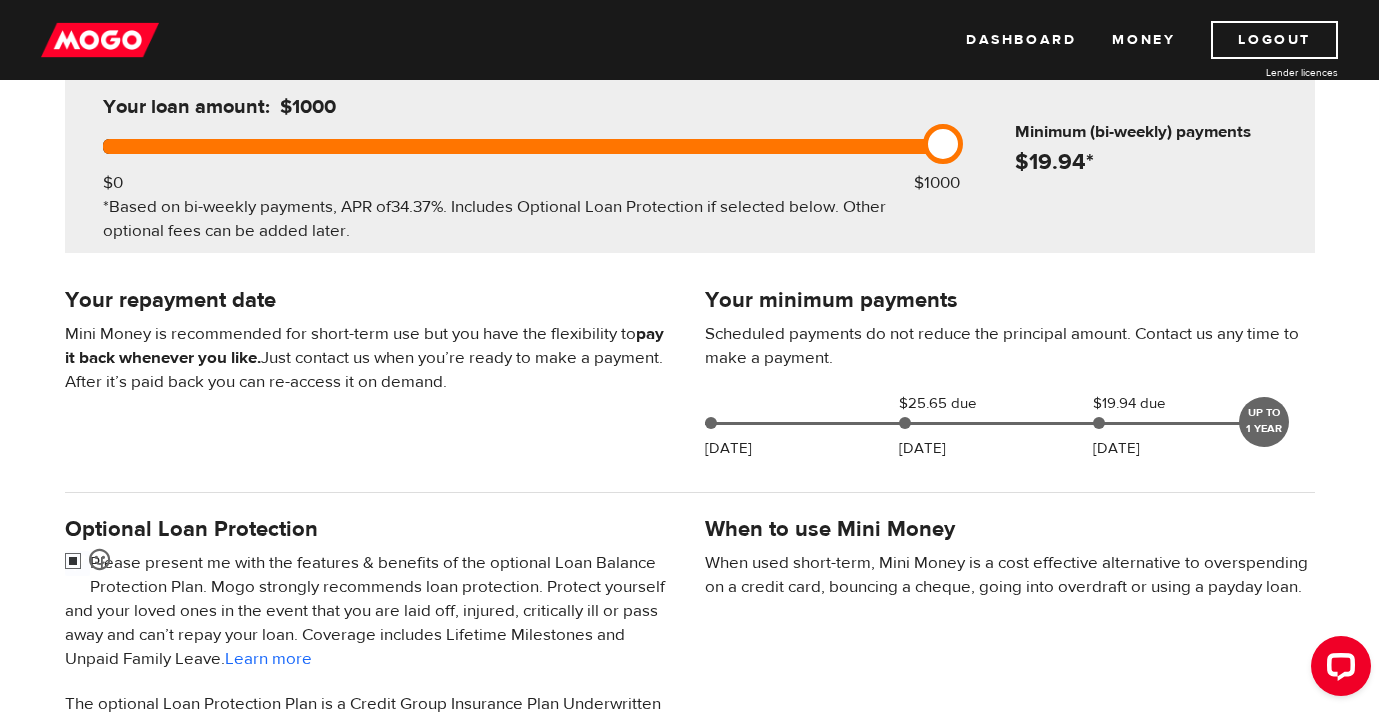 click at bounding box center [77, 563] 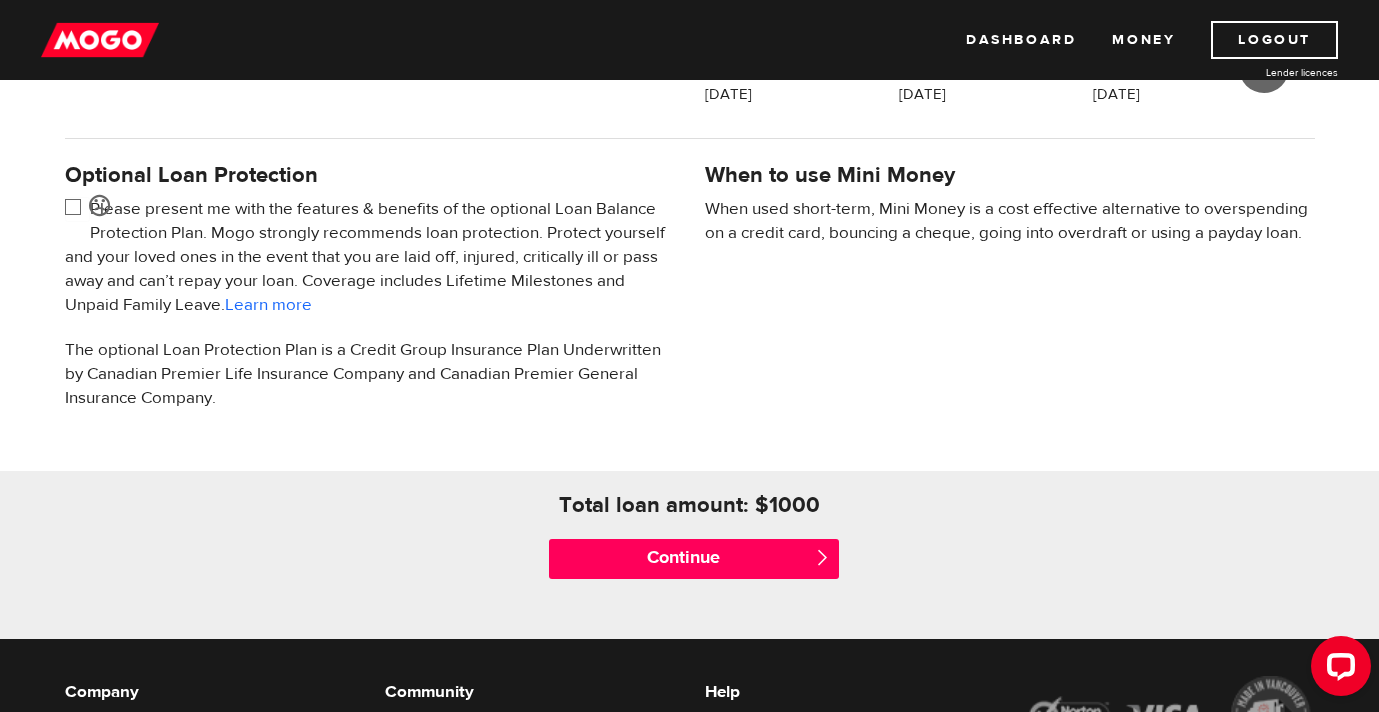 scroll, scrollTop: 820, scrollLeft: 0, axis: vertical 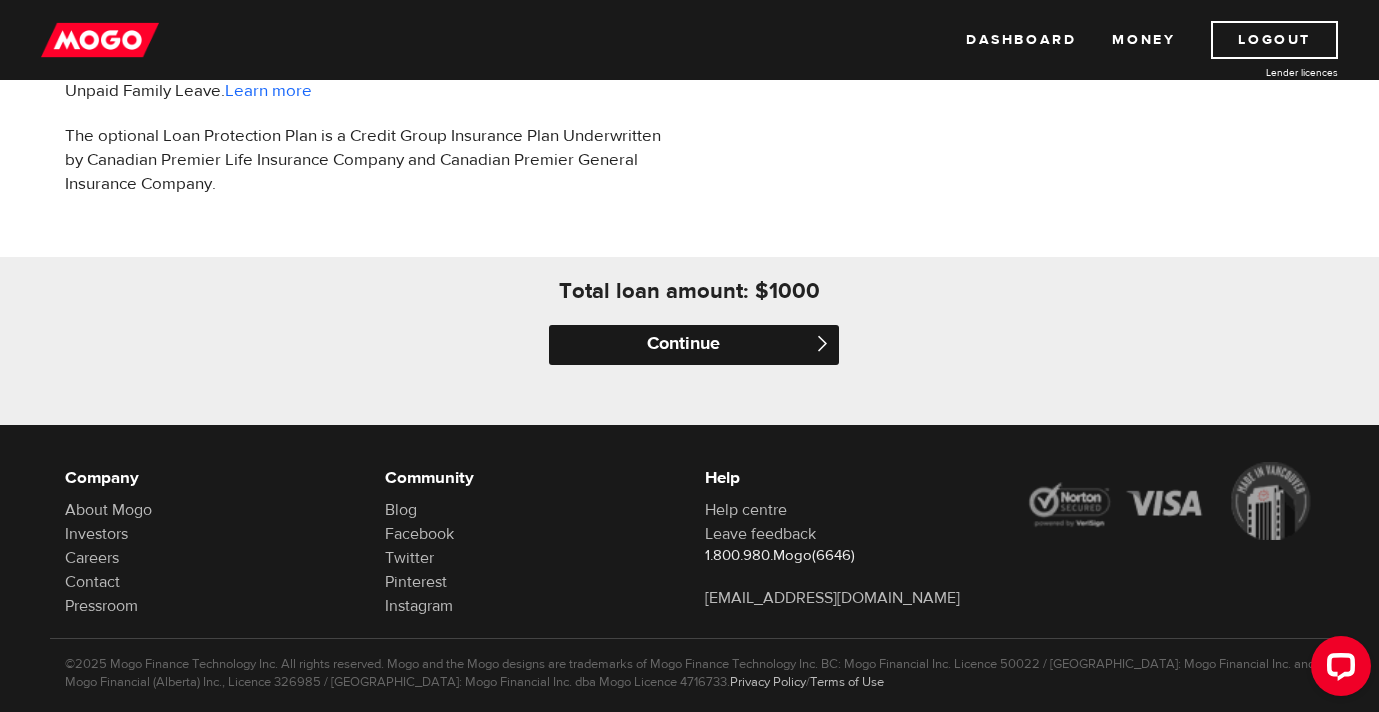 click on "Continue" at bounding box center (694, 345) 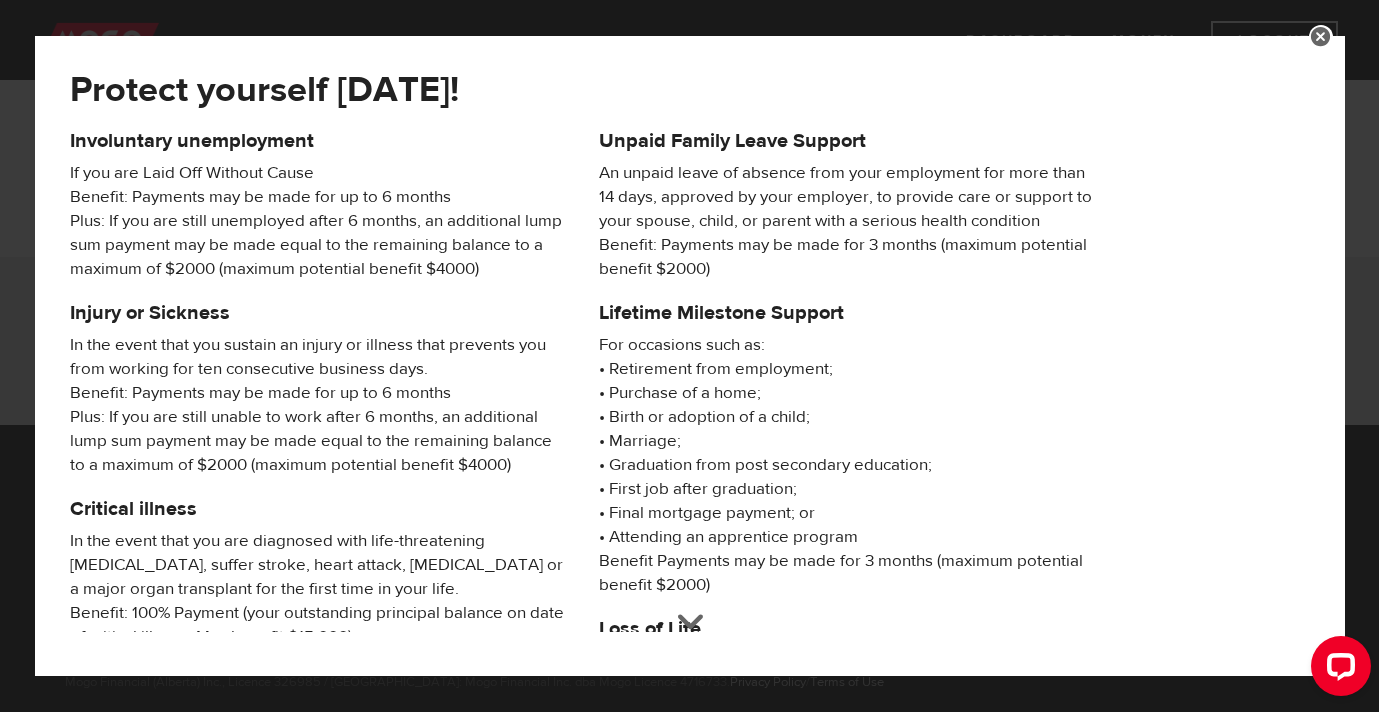 scroll, scrollTop: 371, scrollLeft: 0, axis: vertical 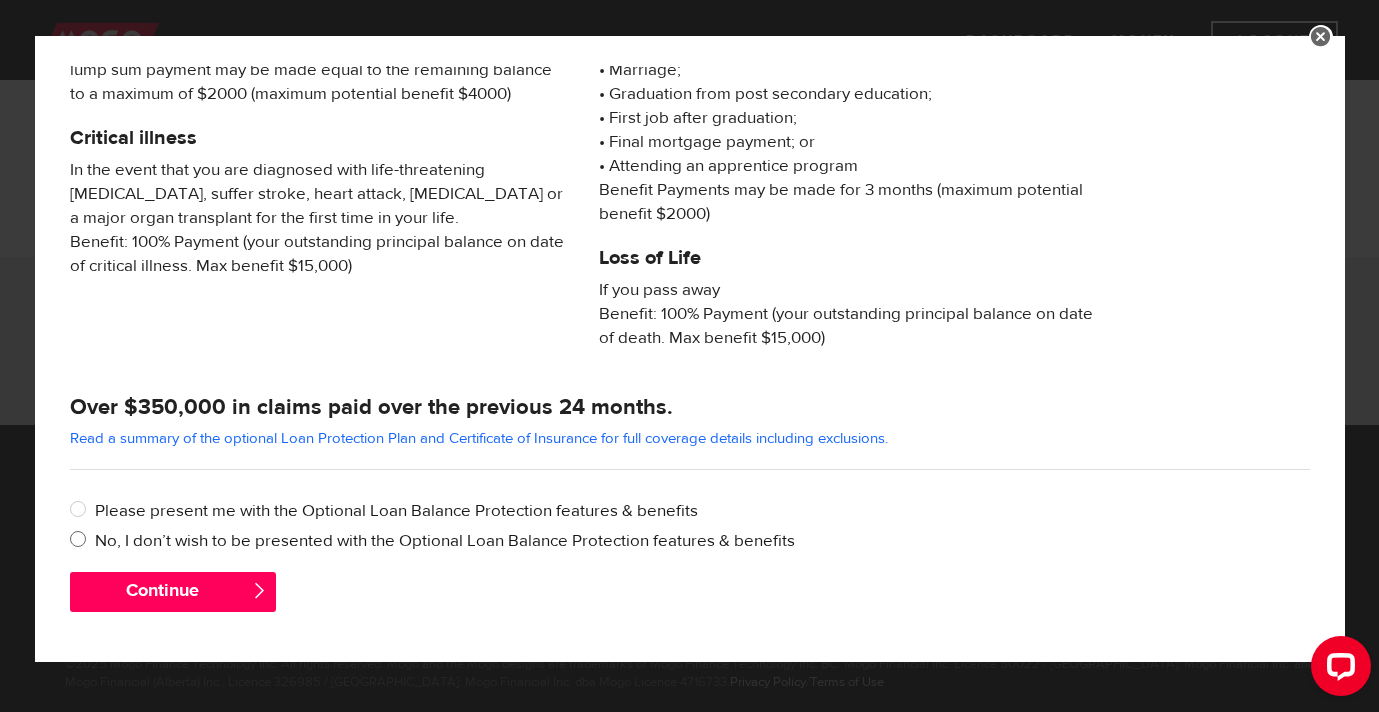 click on "No, I don’t wish to be presented with the Optional Loan Balance Protection features & benefits" at bounding box center [82, 541] 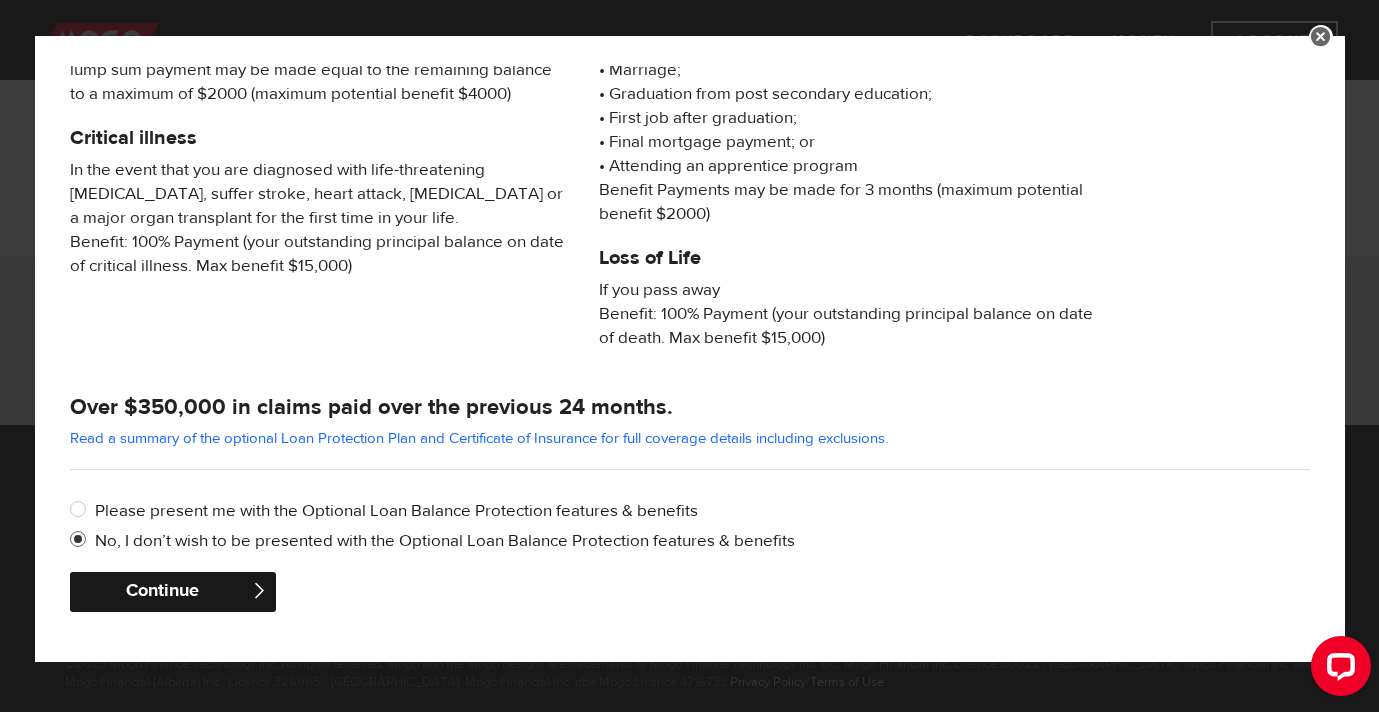 click on "Continue" at bounding box center (173, 592) 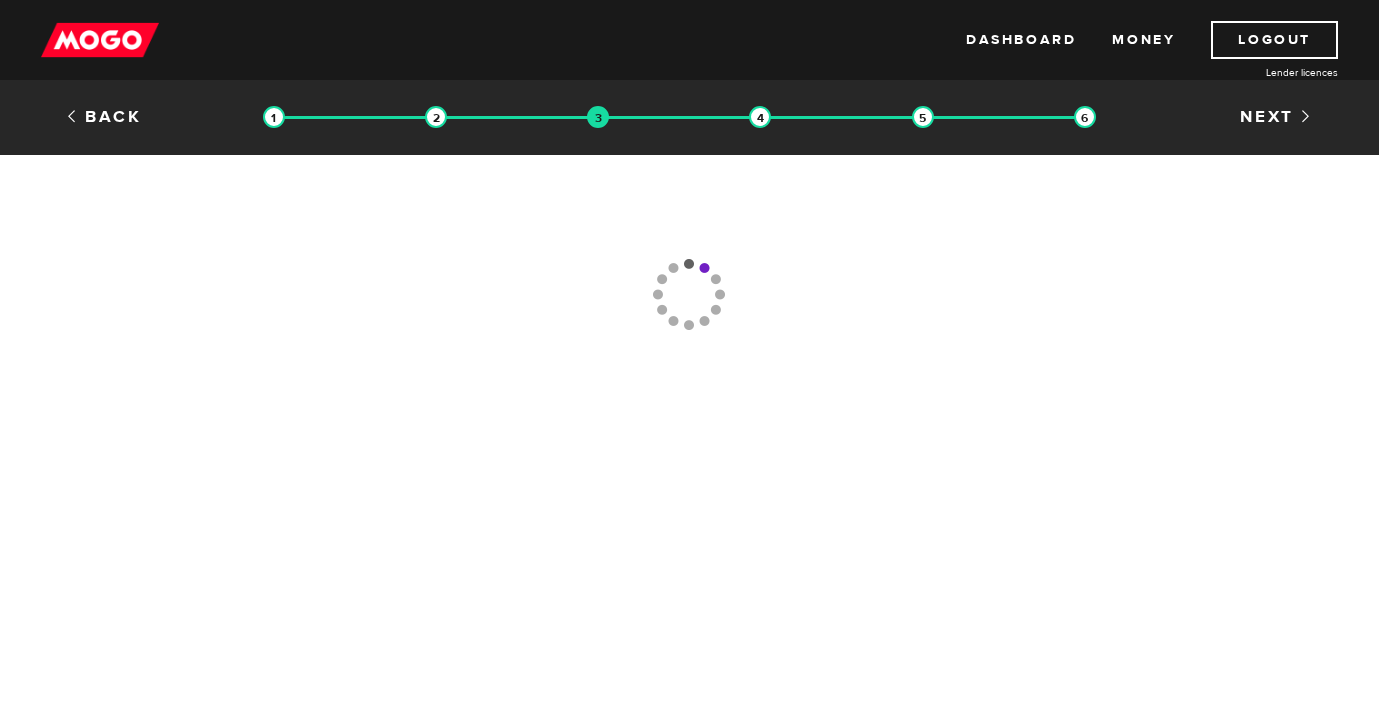 scroll, scrollTop: 0, scrollLeft: 0, axis: both 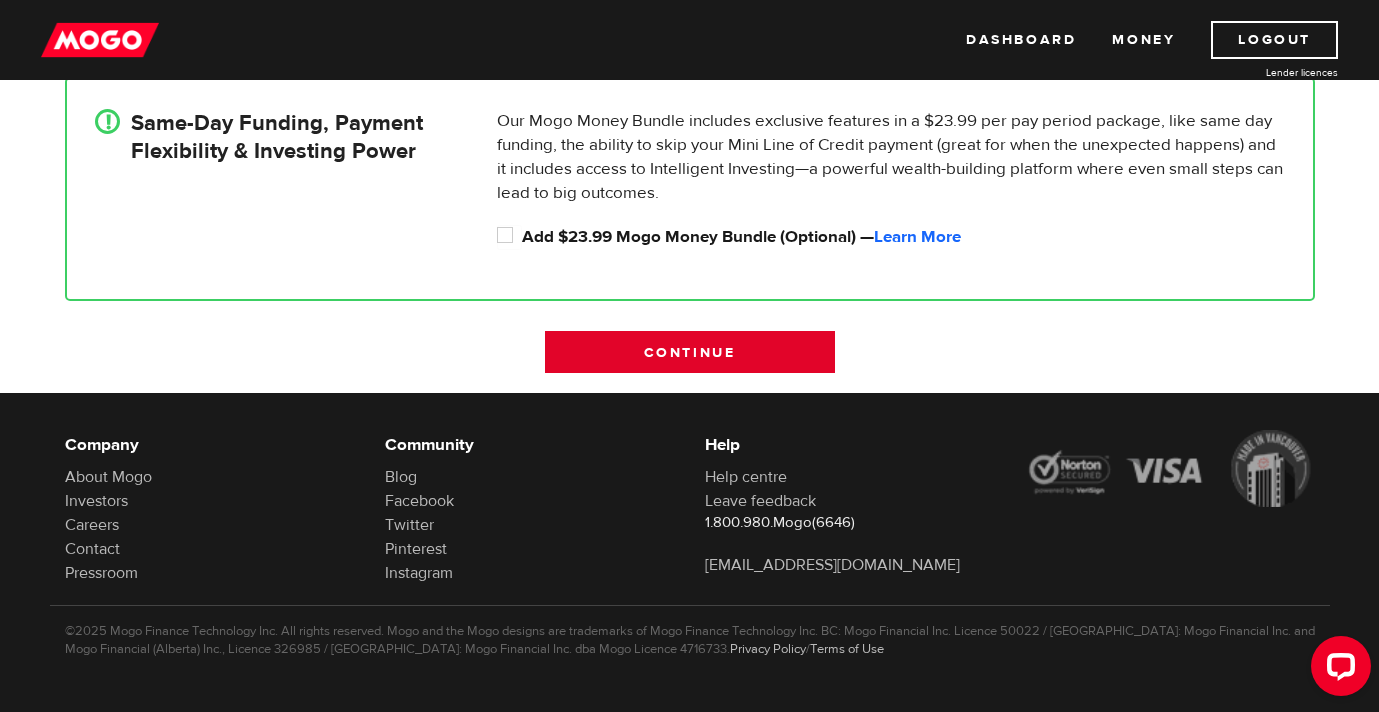 click on "Continue" at bounding box center [690, 352] 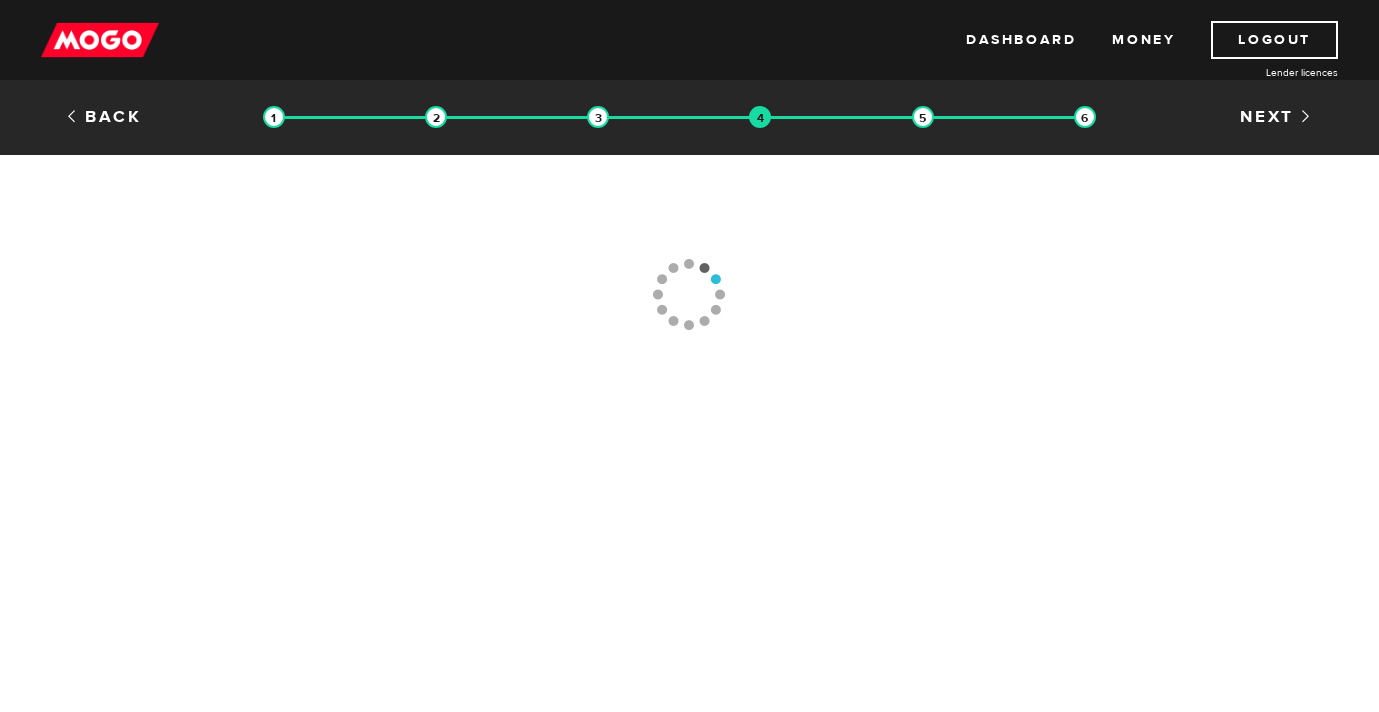 scroll, scrollTop: 0, scrollLeft: 0, axis: both 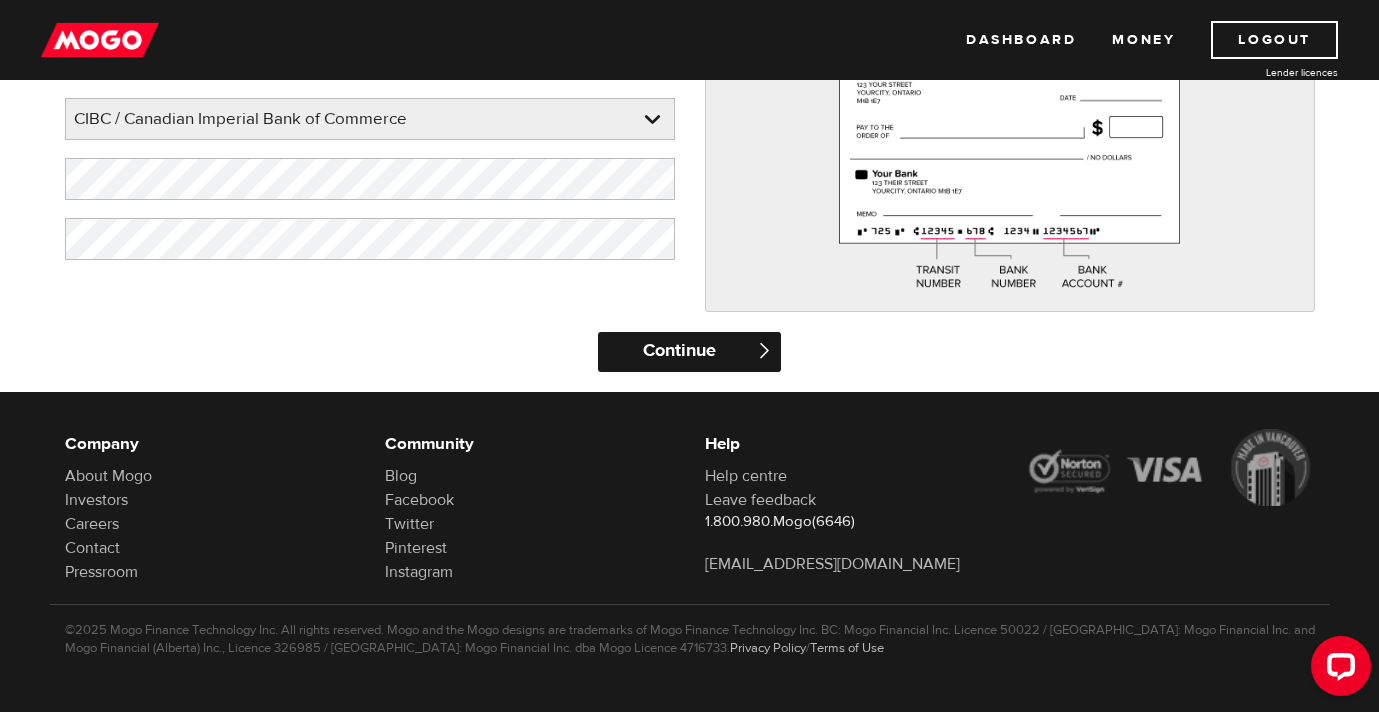 click on "Continue" at bounding box center [689, 352] 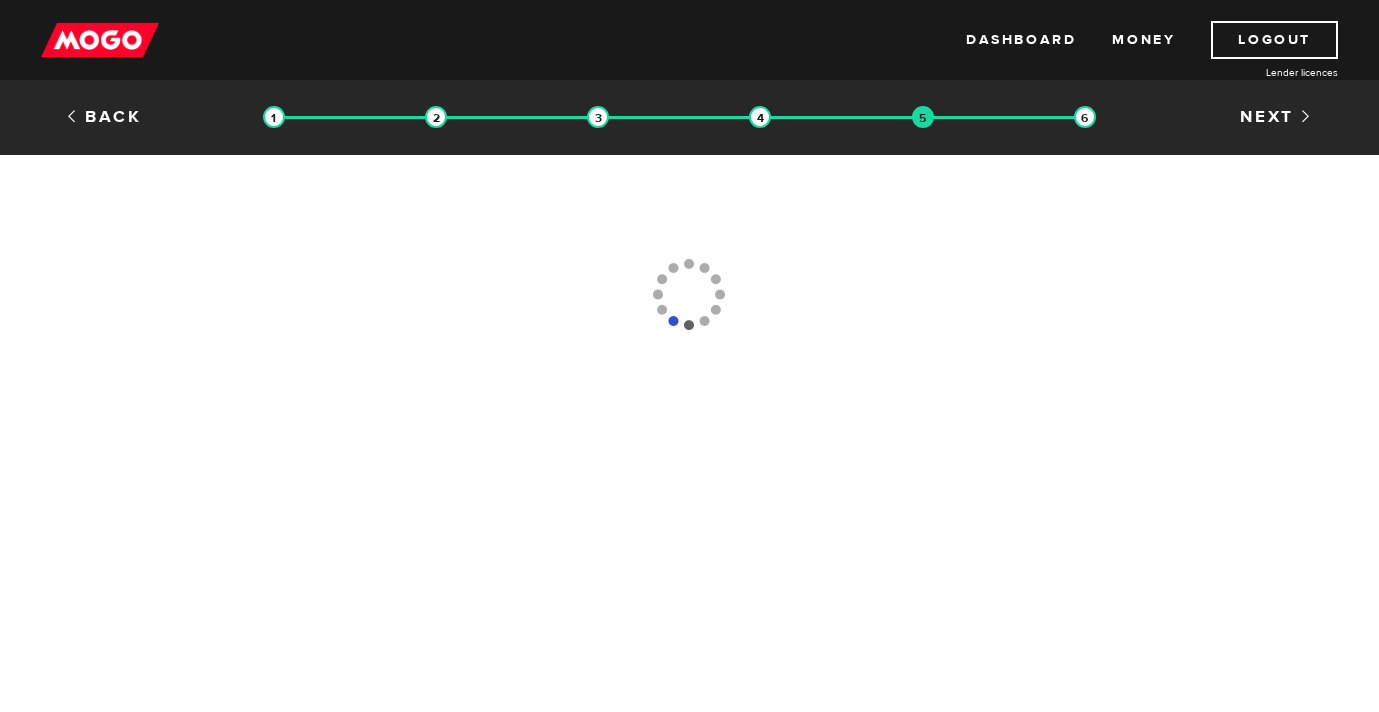 scroll, scrollTop: 0, scrollLeft: 0, axis: both 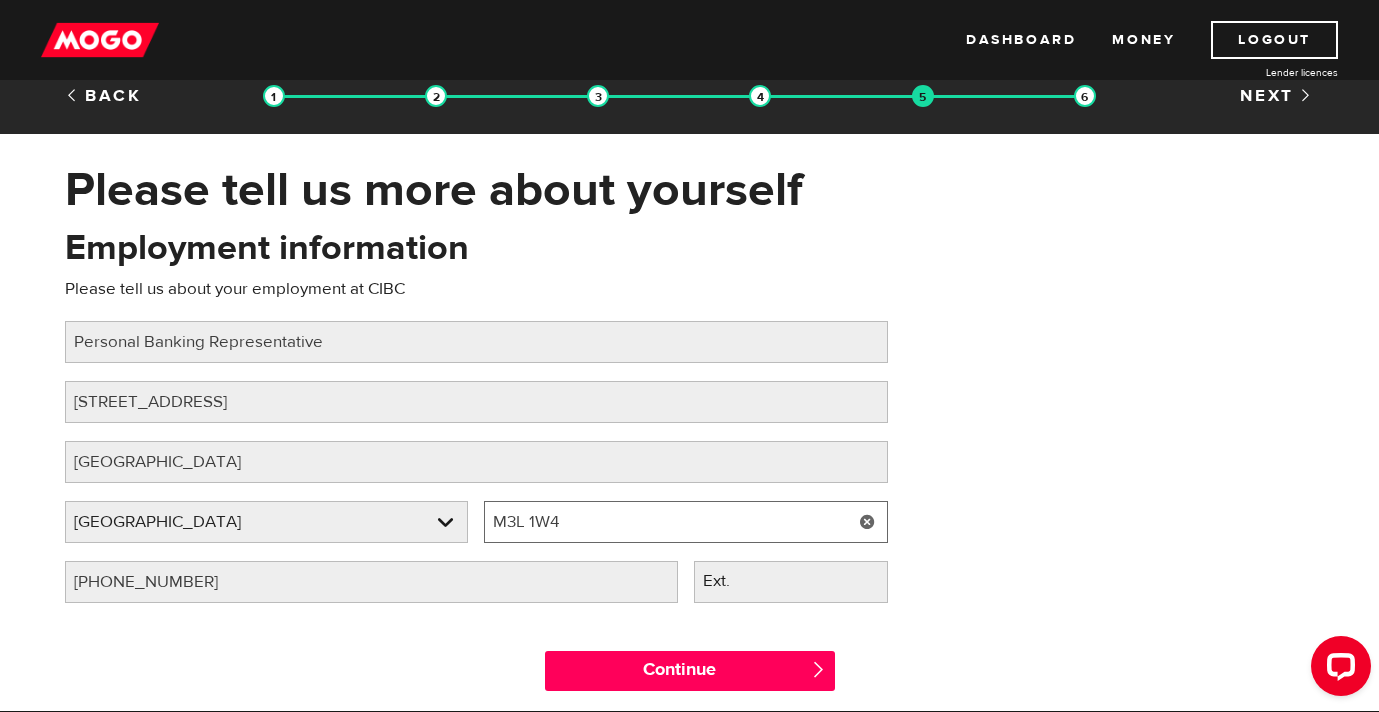 click on "M3L 1W4" at bounding box center [686, 522] 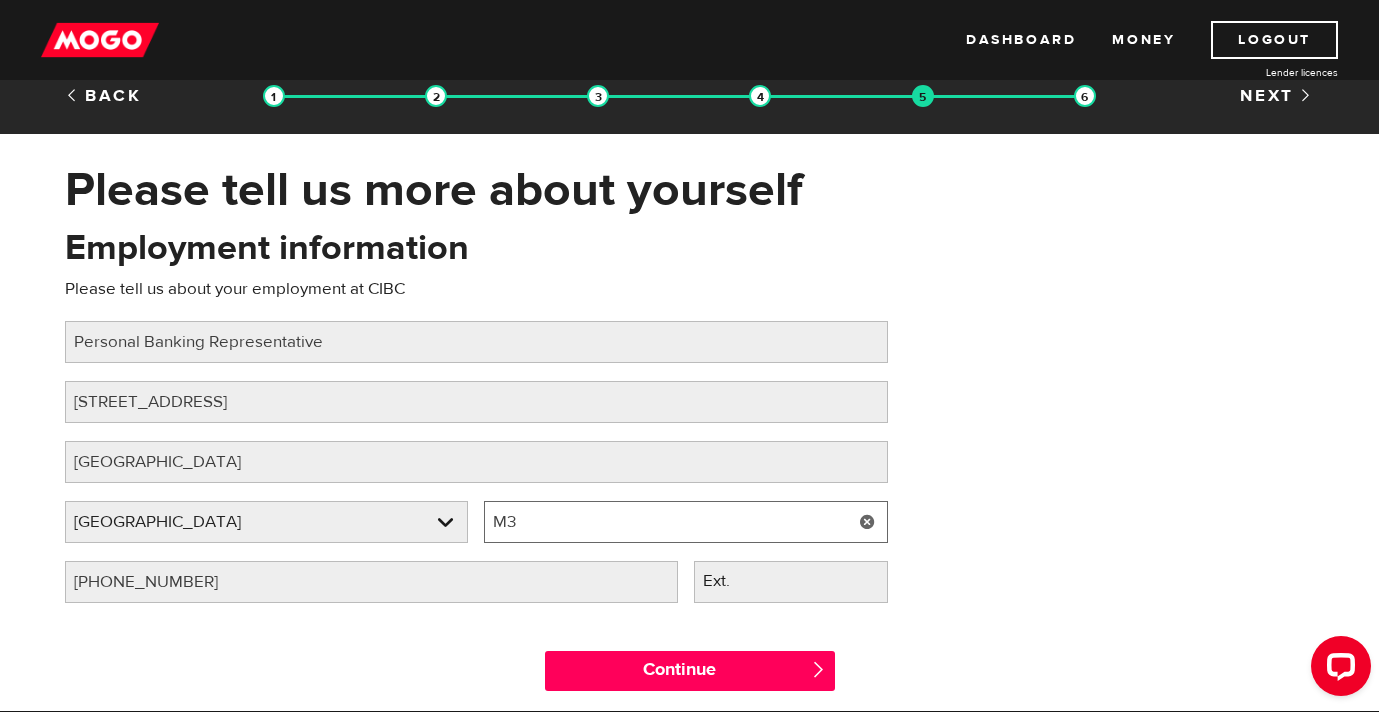 type on "M" 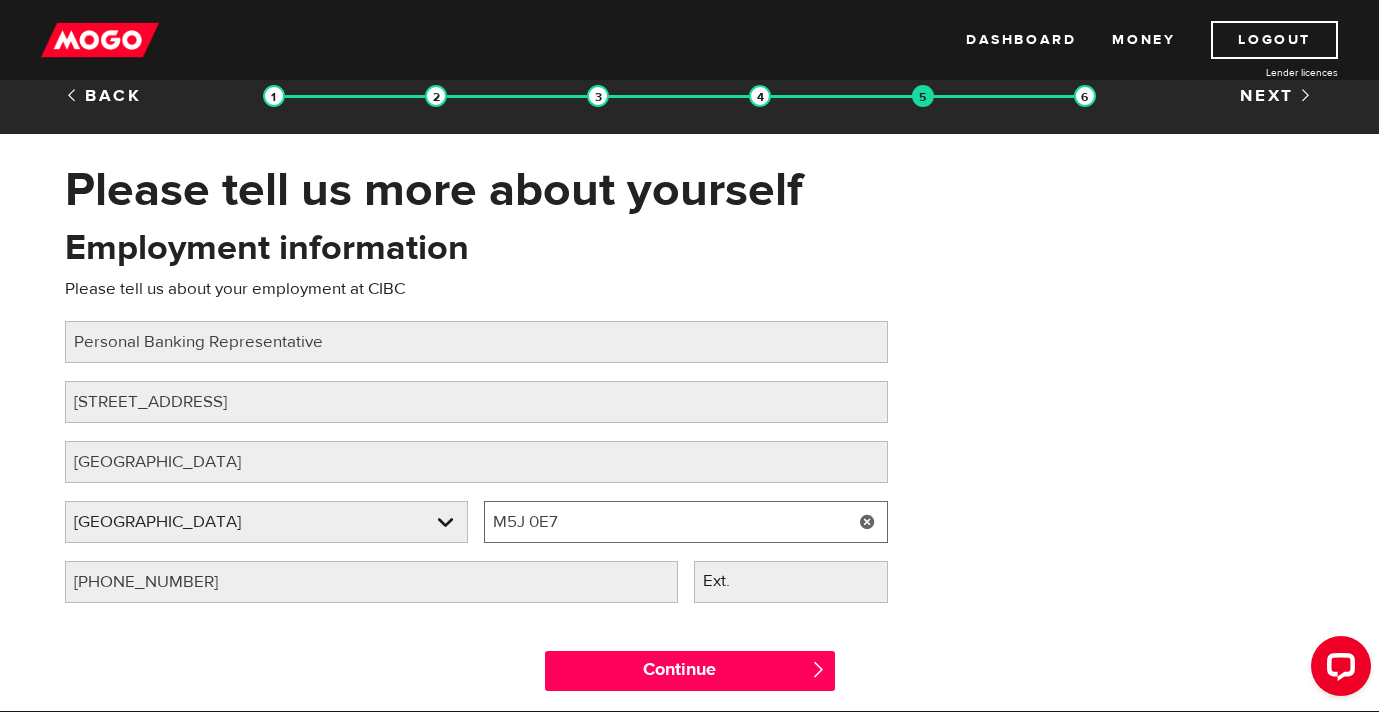 type on "M5J 0E7" 